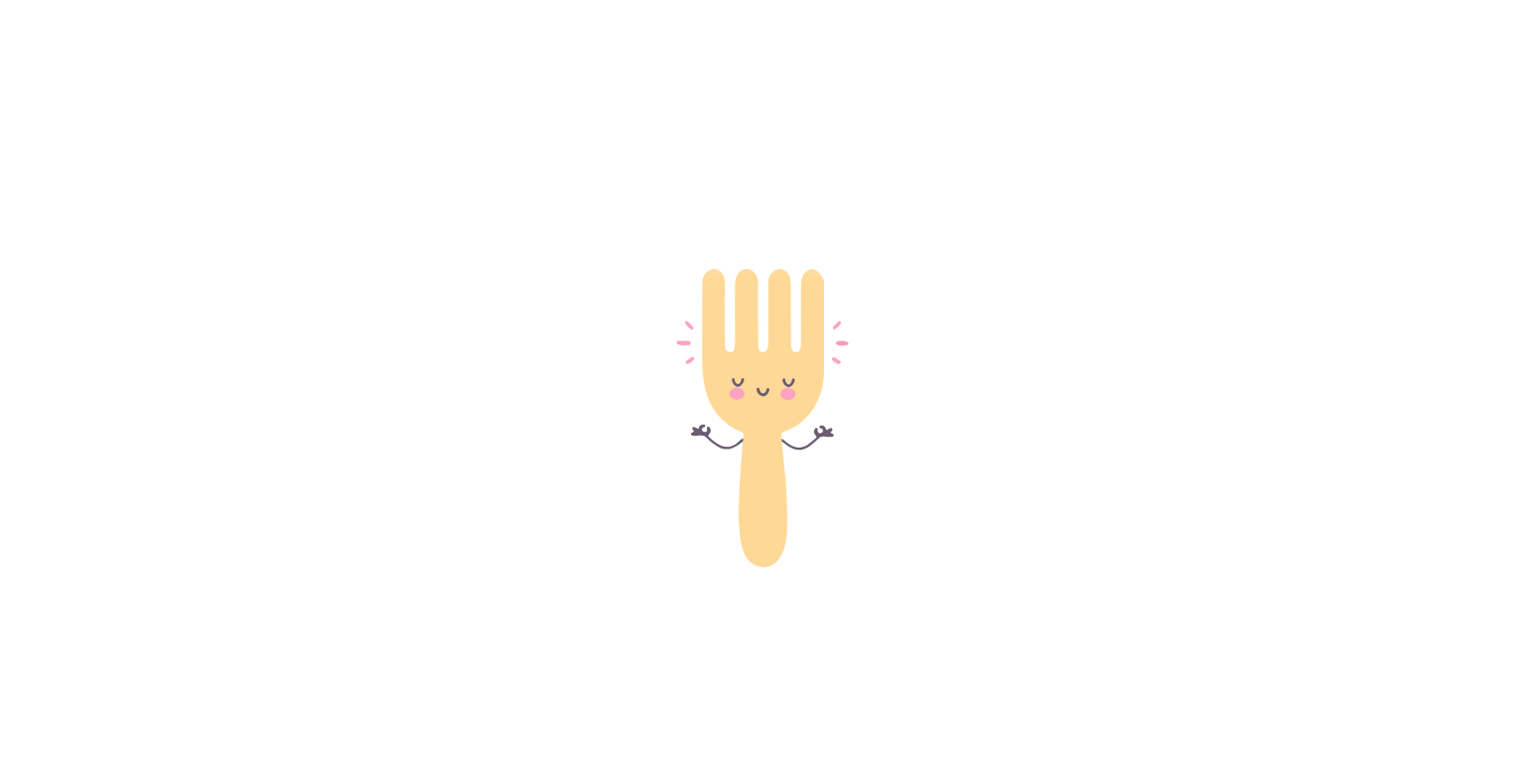scroll, scrollTop: 0, scrollLeft: 0, axis: both 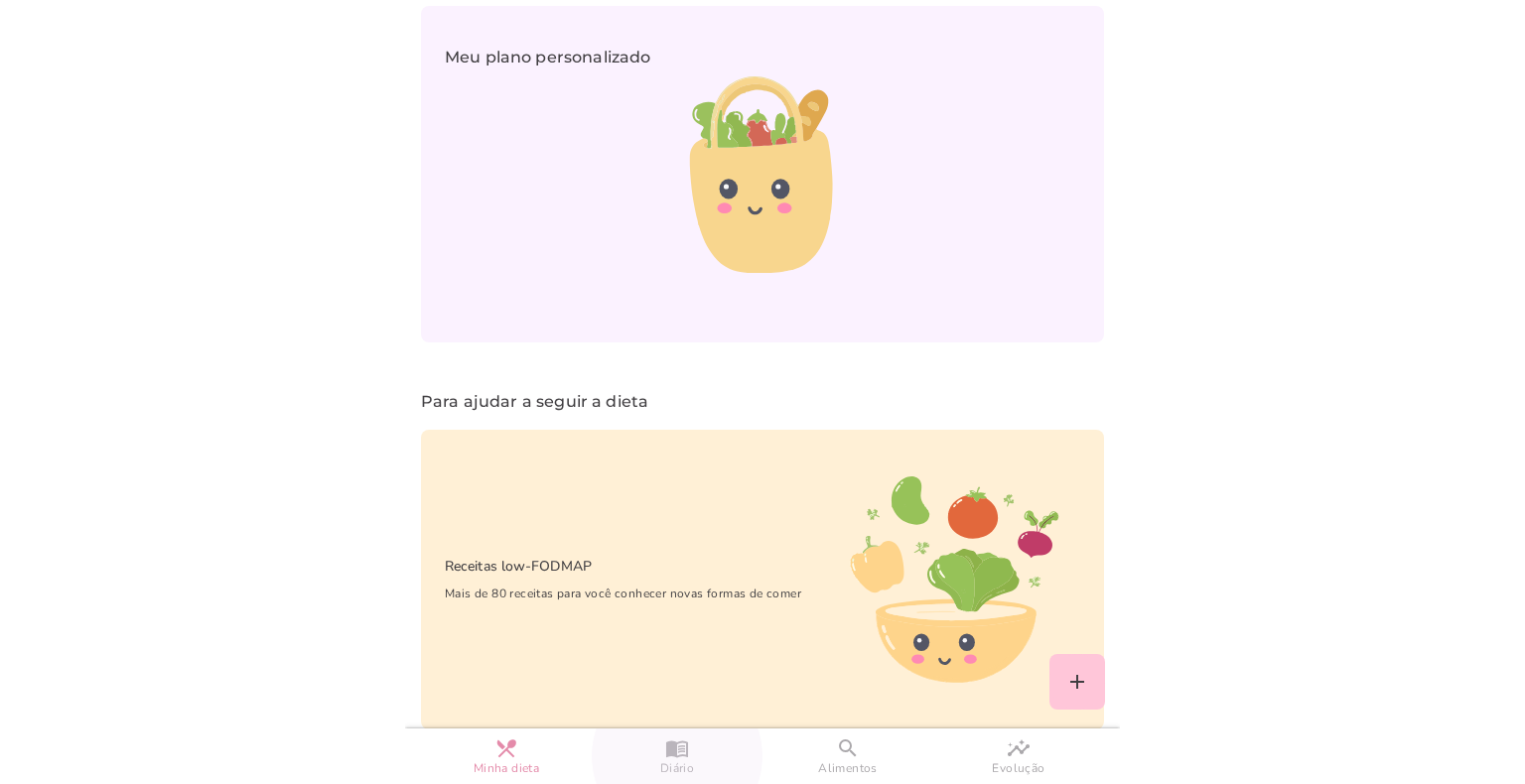 click on "Diário" at bounding box center [677, 768] 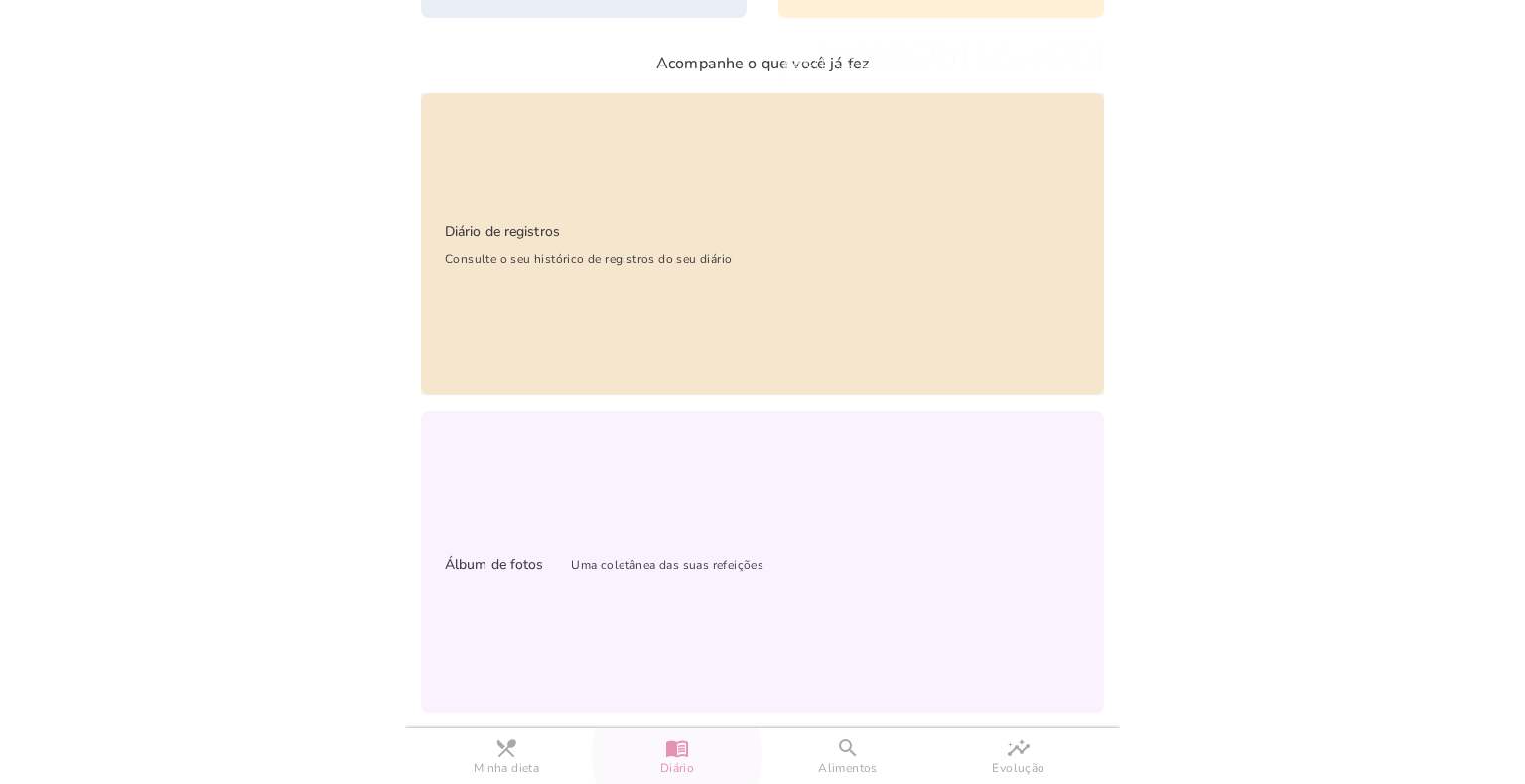 scroll, scrollTop: 56, scrollLeft: 0, axis: vertical 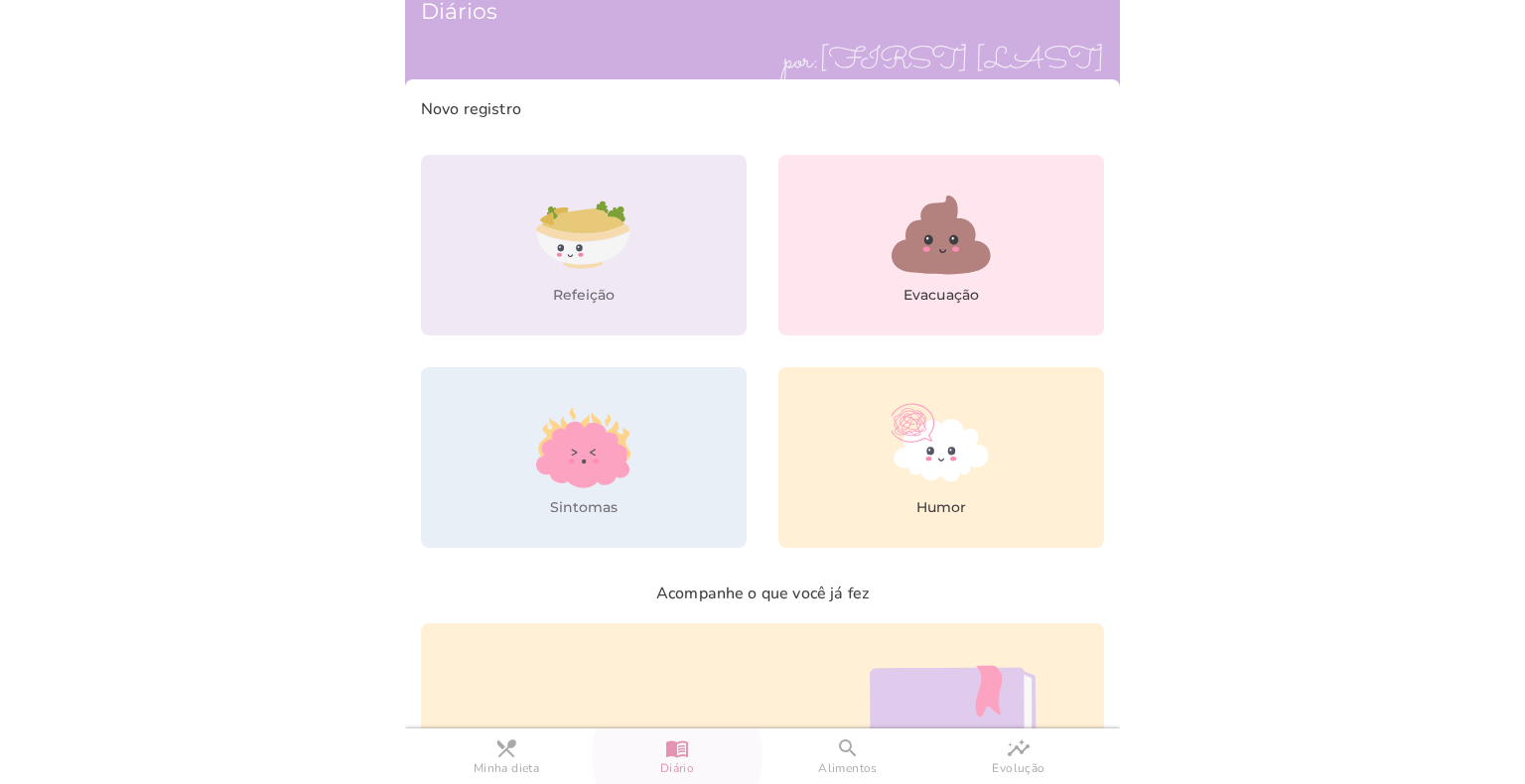 click 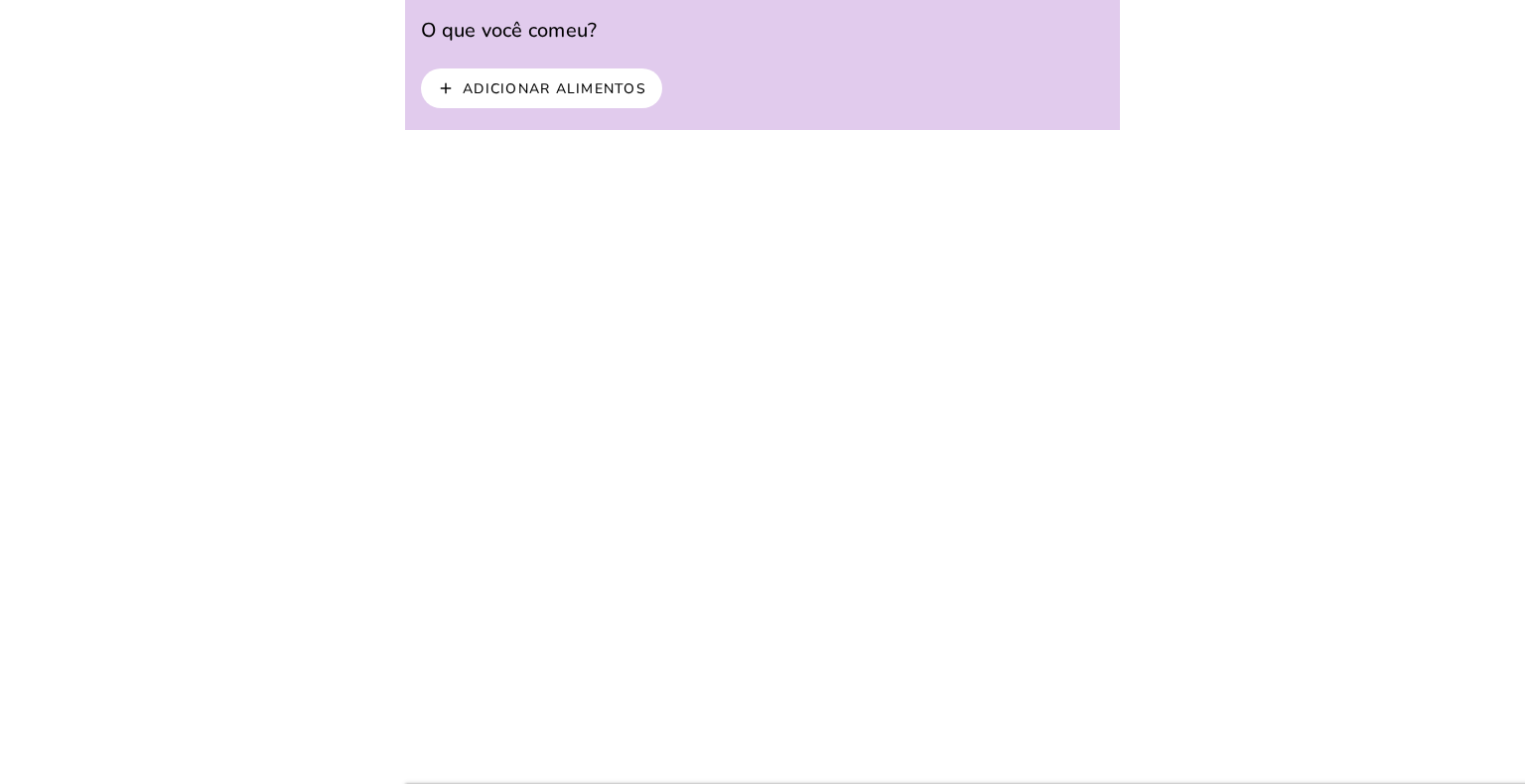 scroll, scrollTop: 0, scrollLeft: 0, axis: both 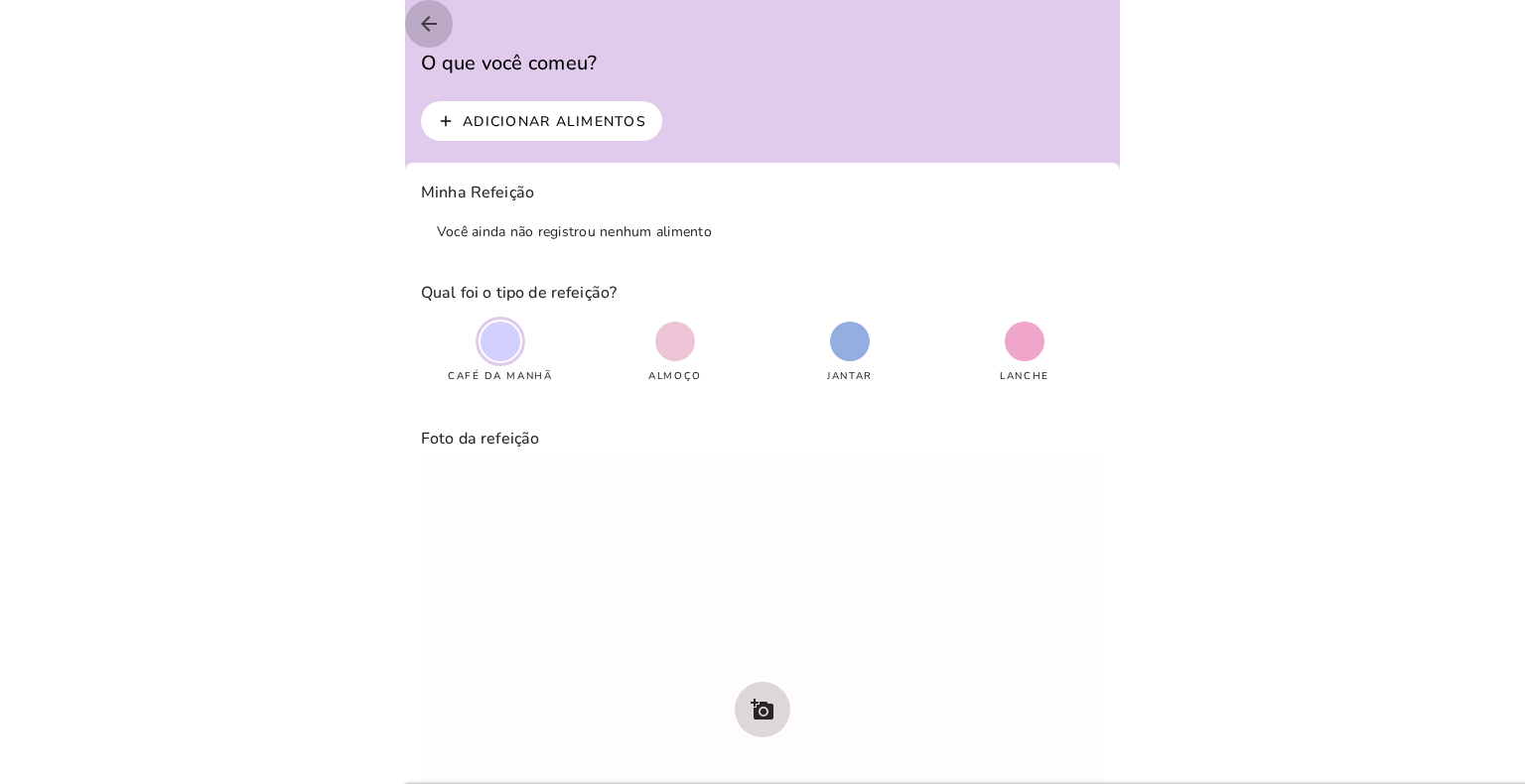 click on "arrow_back" 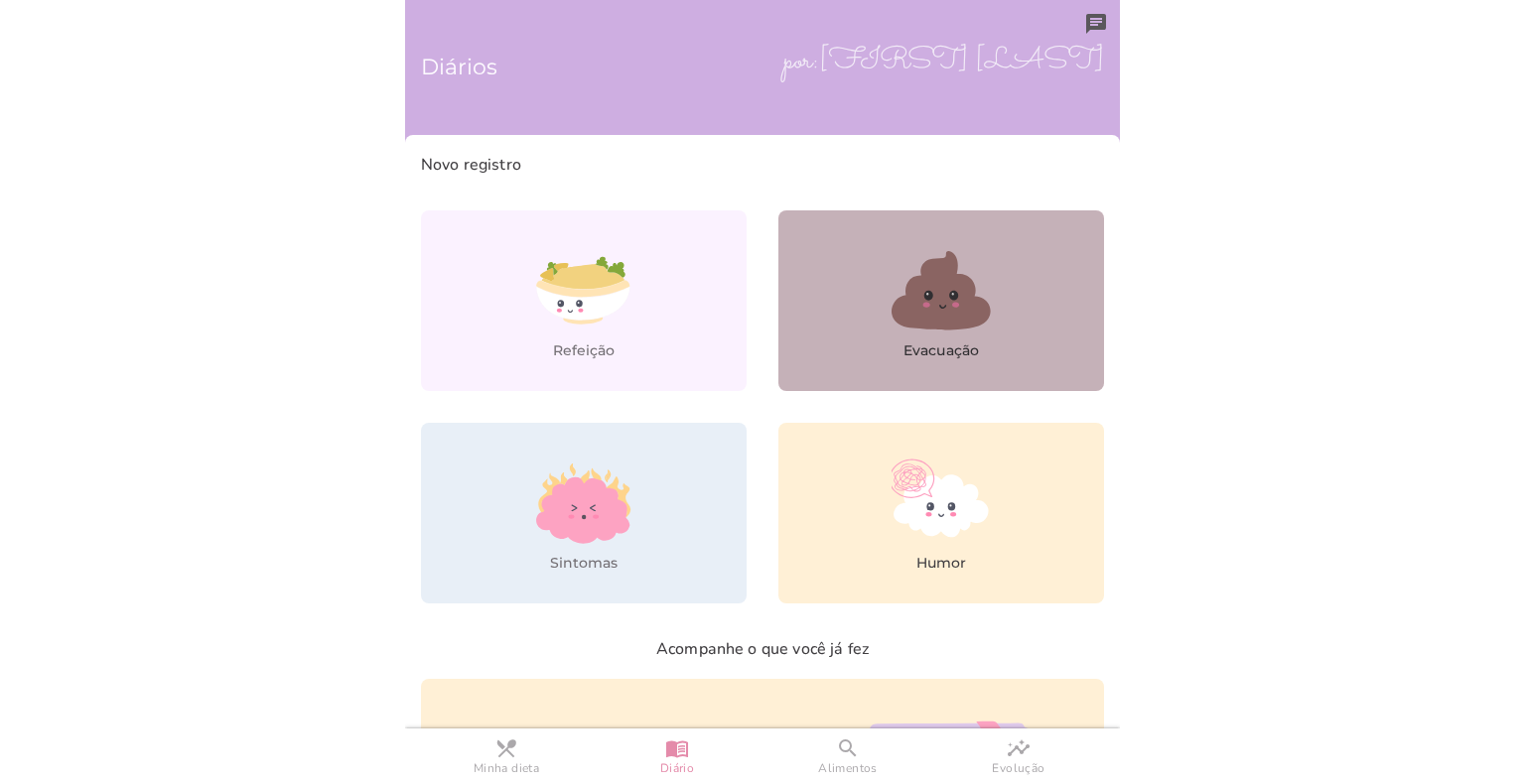click 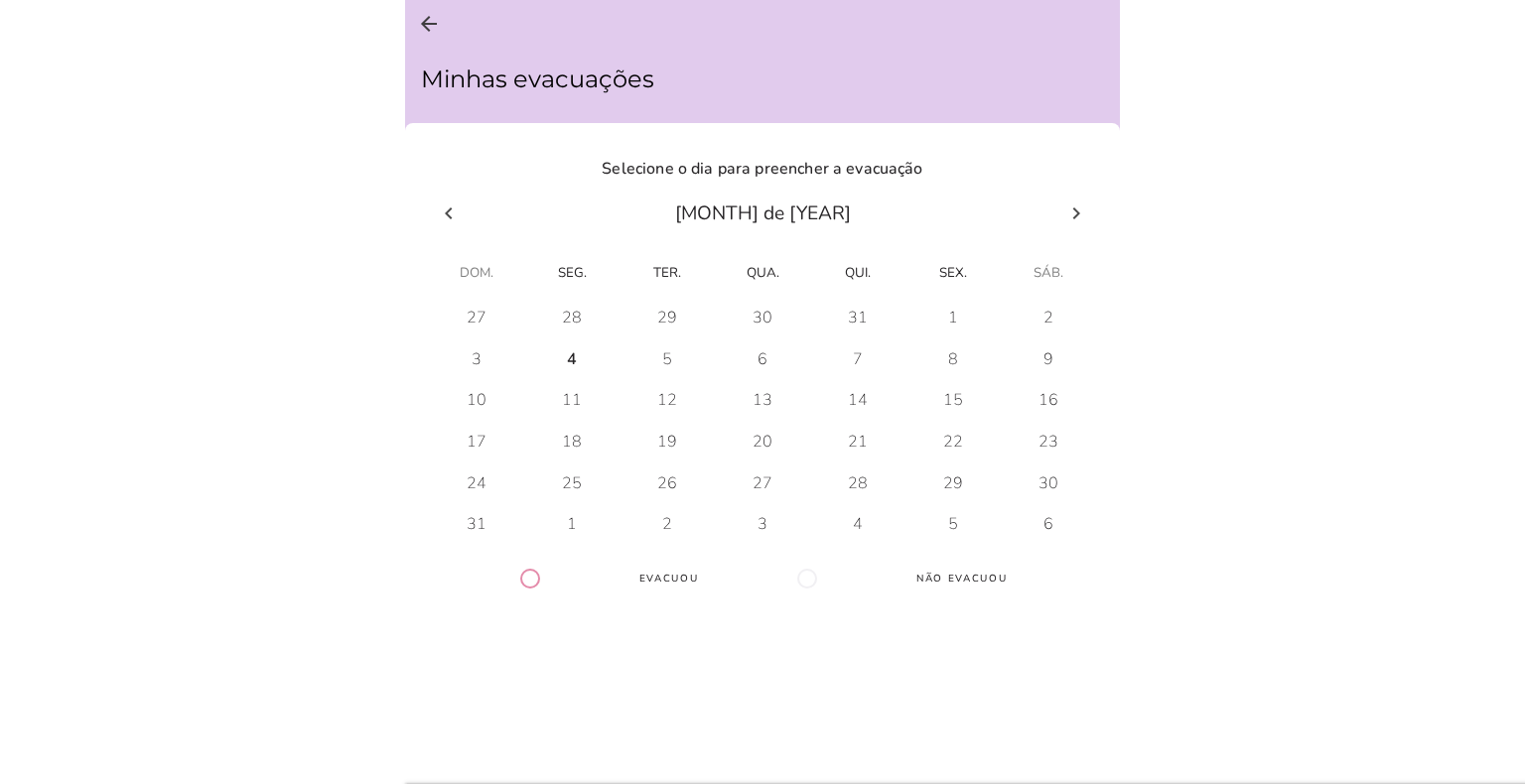click at bounding box center [477, 319] 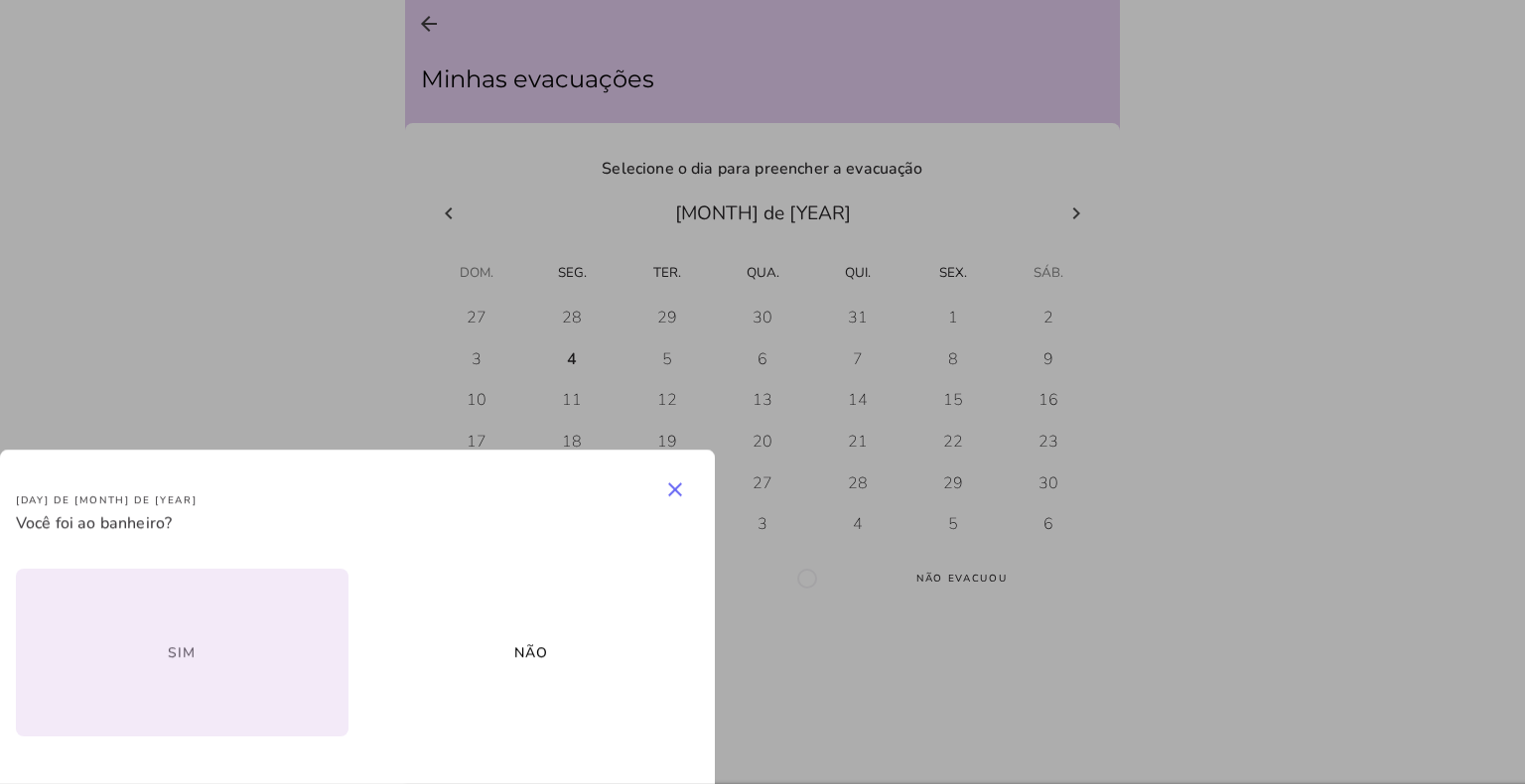 click on "Sim" at bounding box center (0, 0) 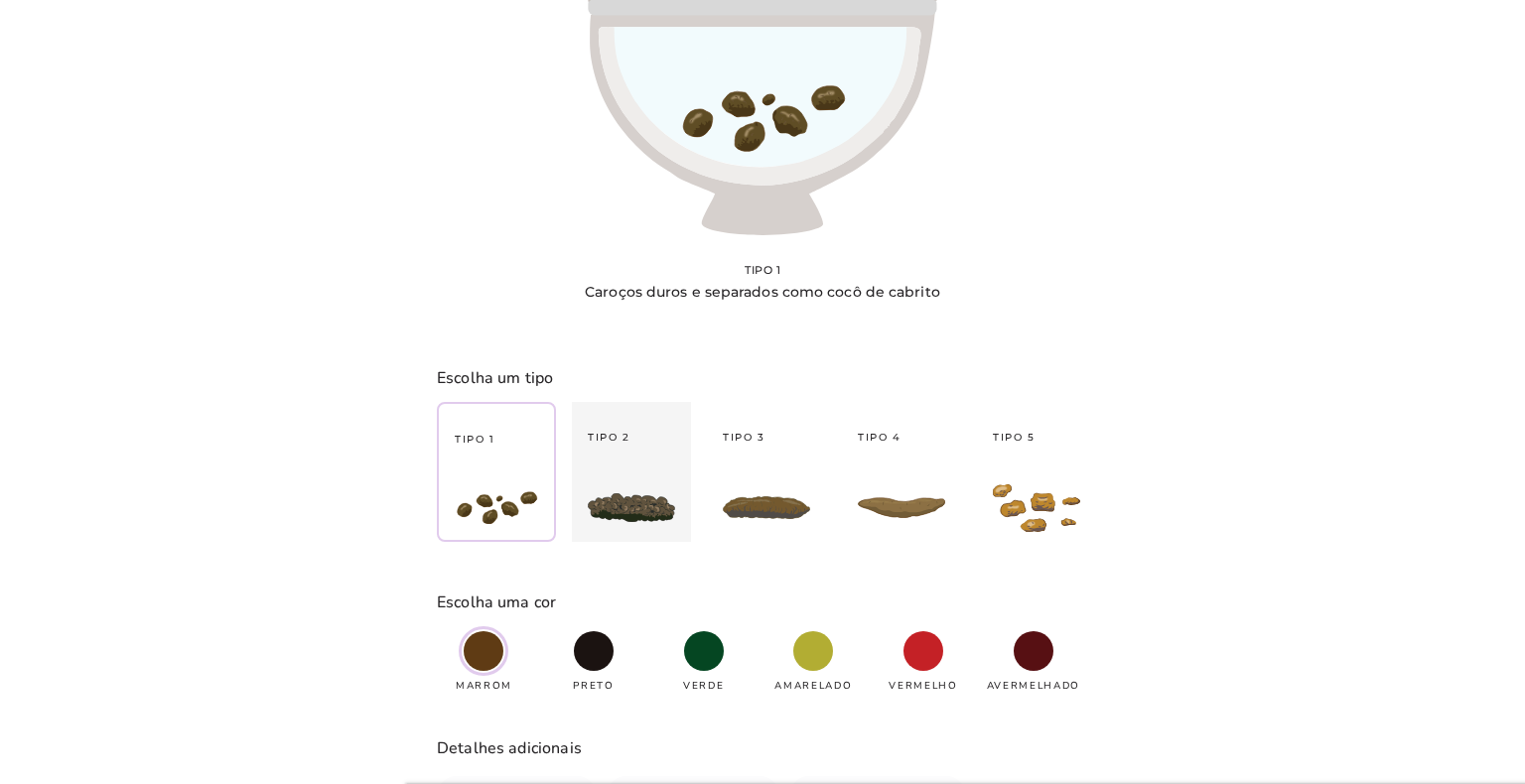 type on "2" 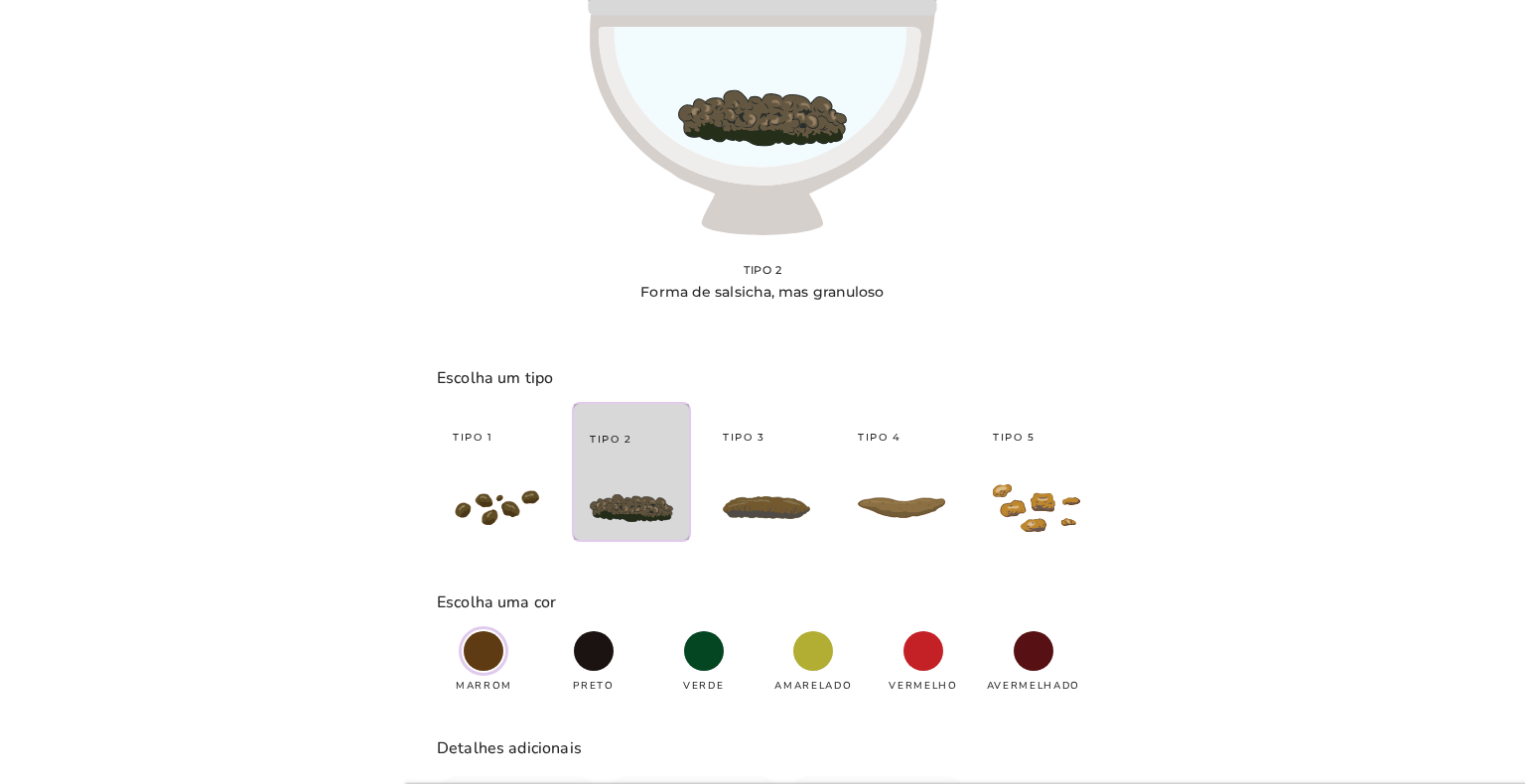 click 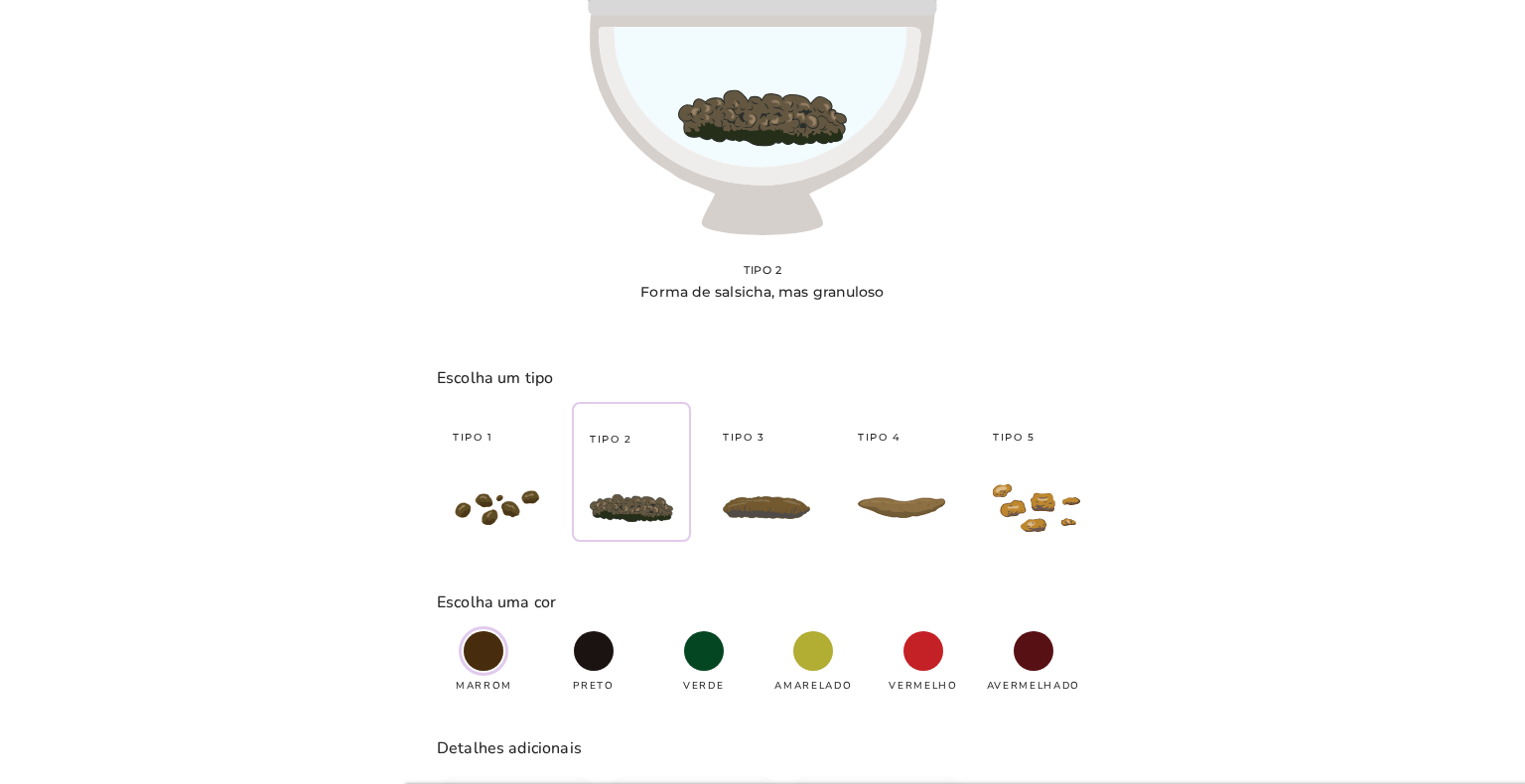 click 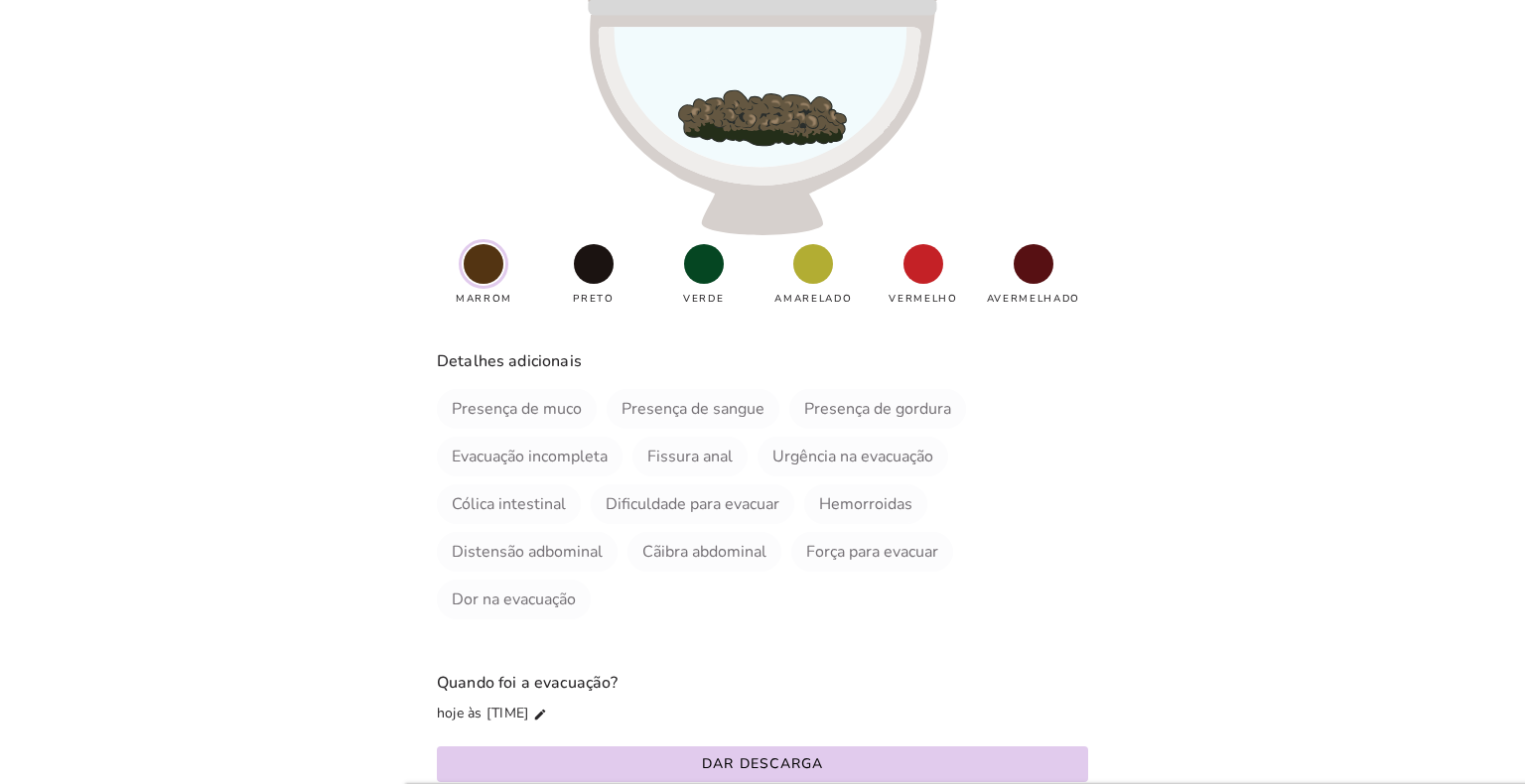 scroll, scrollTop: 429, scrollLeft: 0, axis: vertical 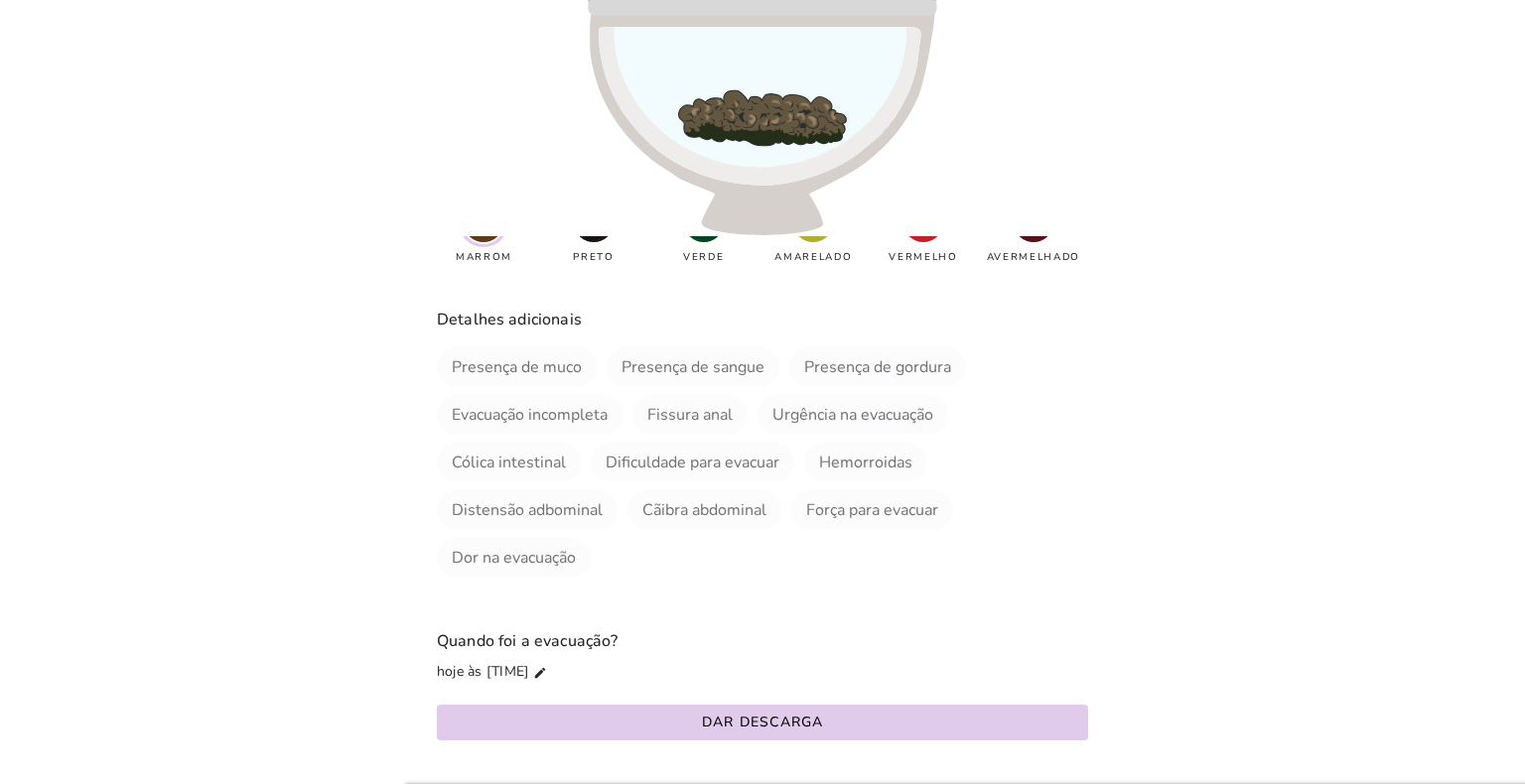 click on "Presença de muco" 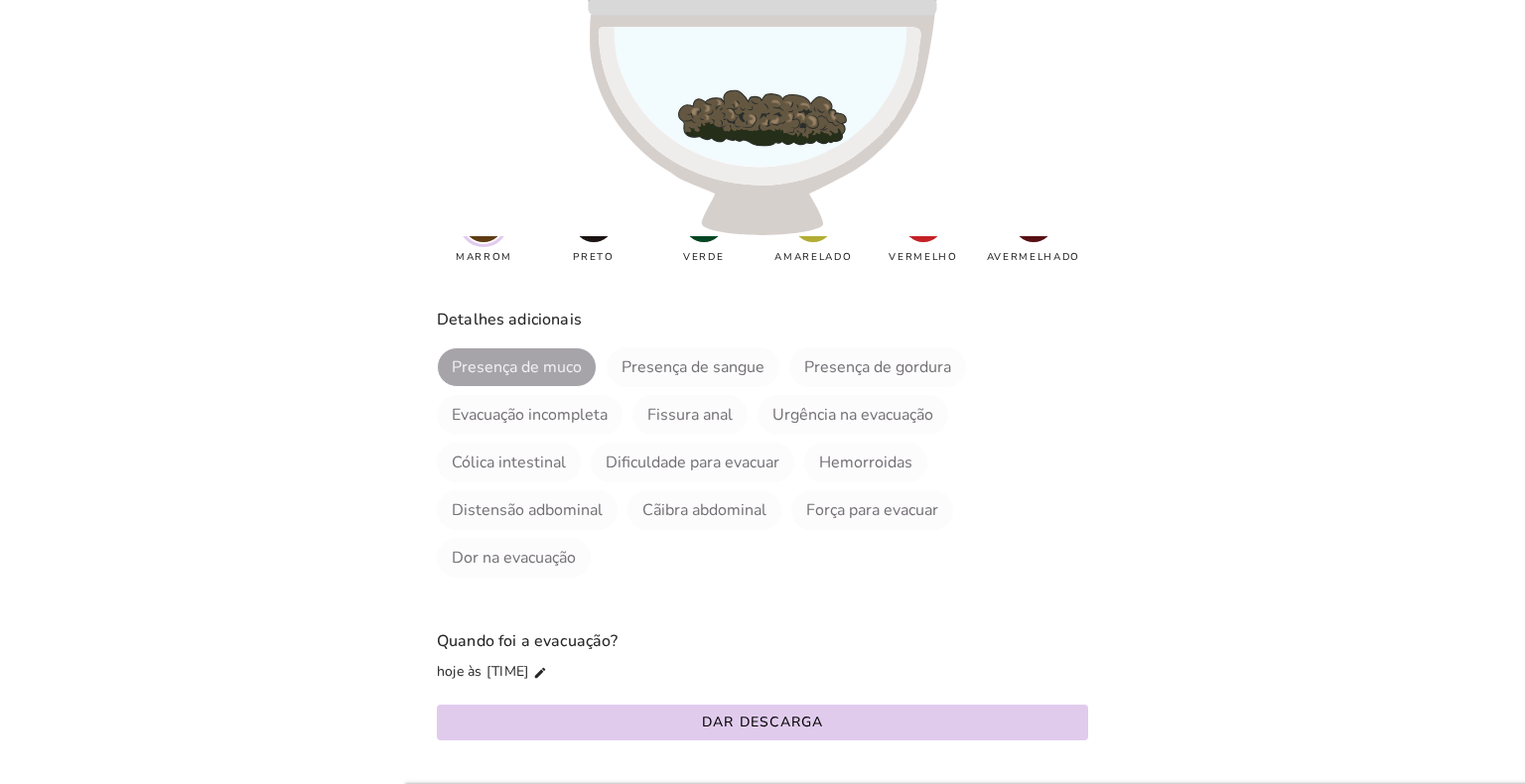 click on "Dificuldade para evacuar" 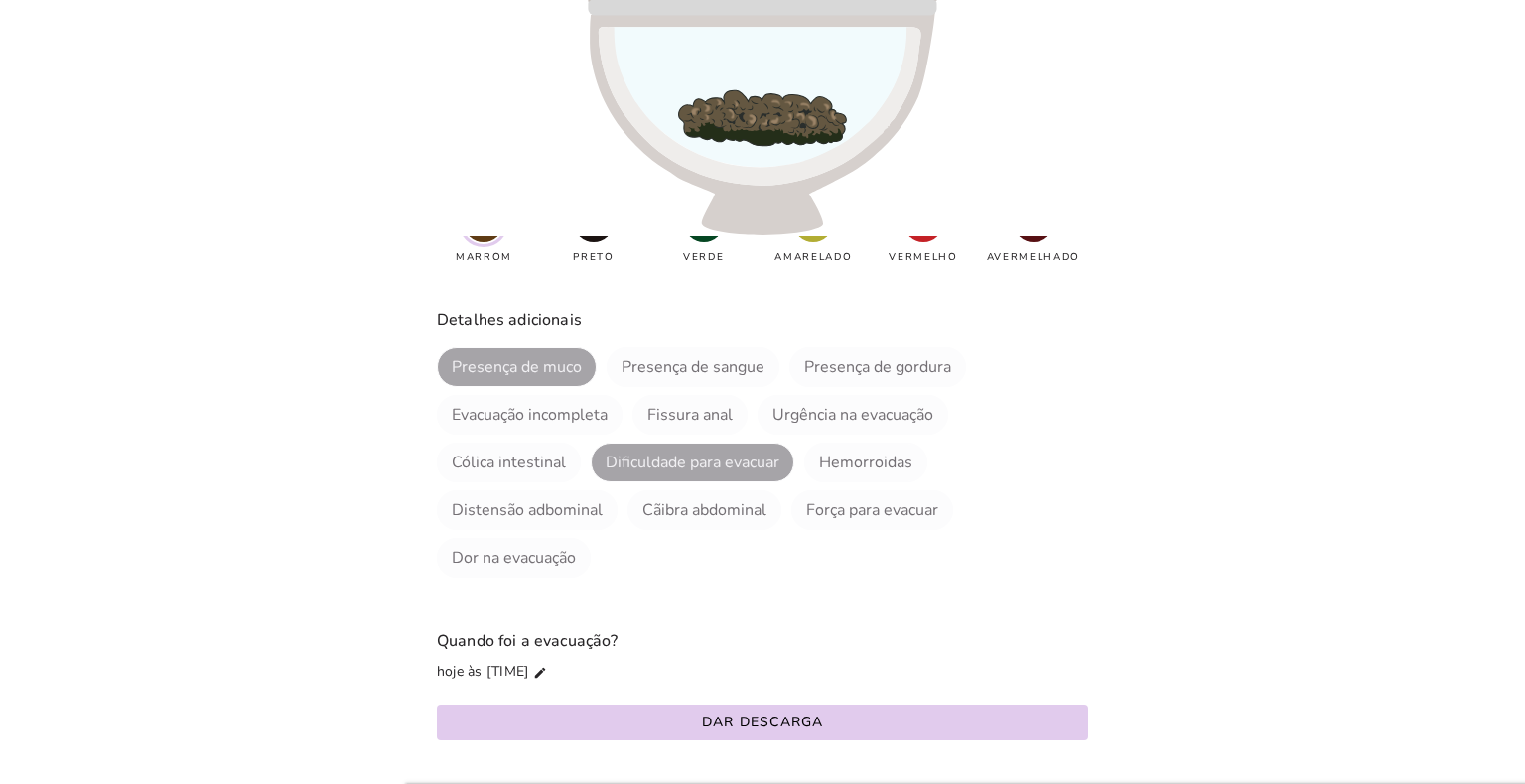 click on "Força para evacuar" 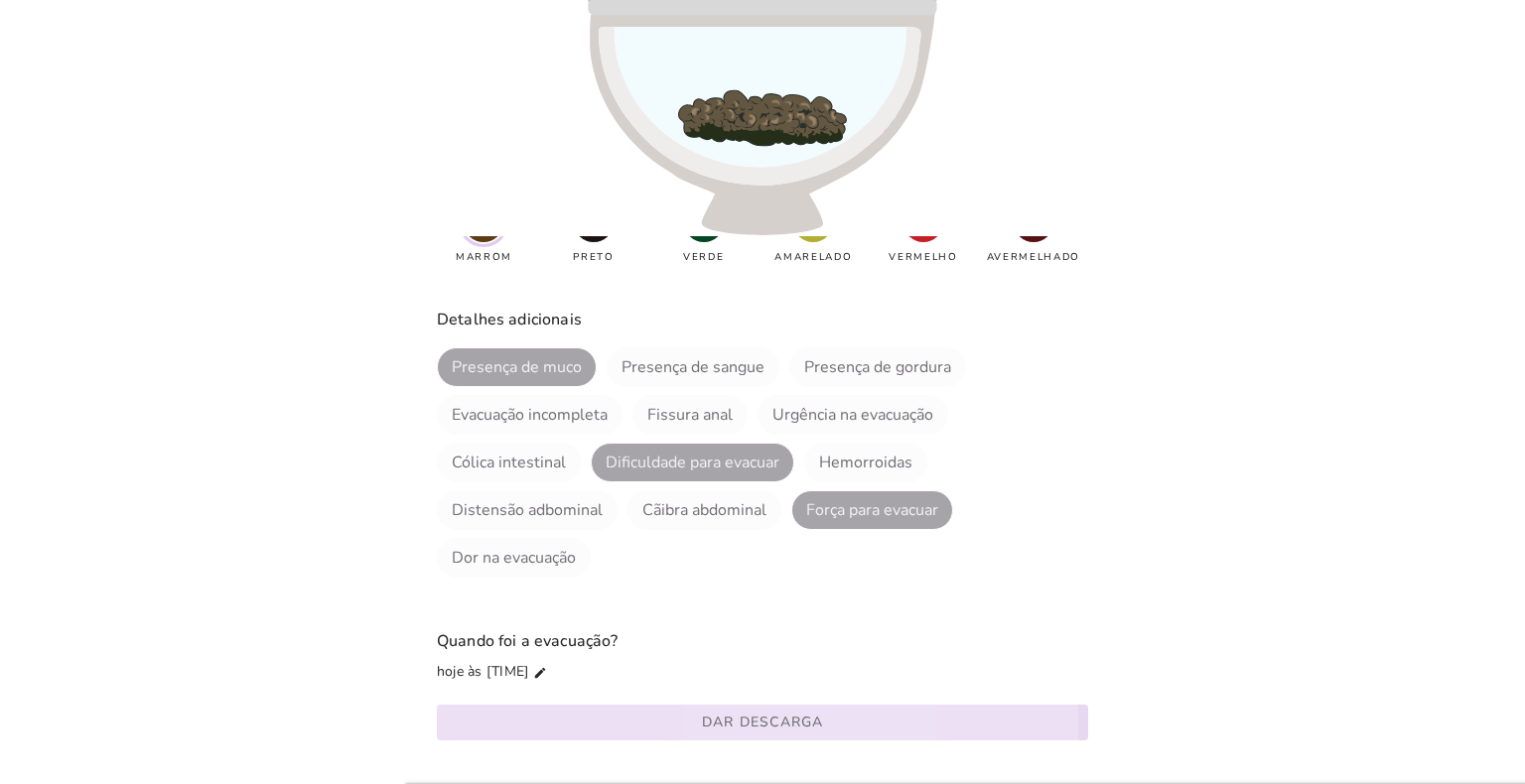 click on "Dar descarga" at bounding box center [0, 0] 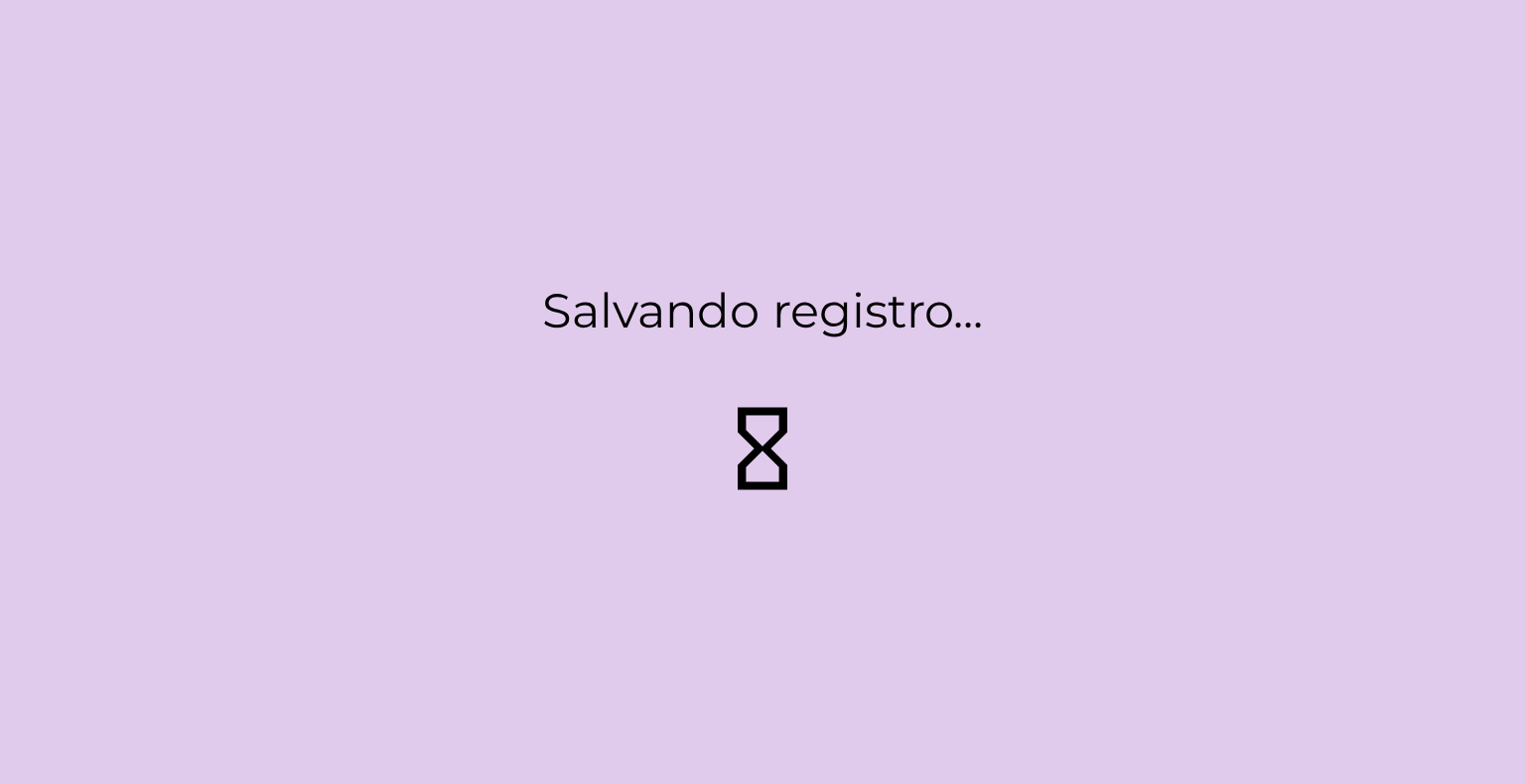 type on "1" 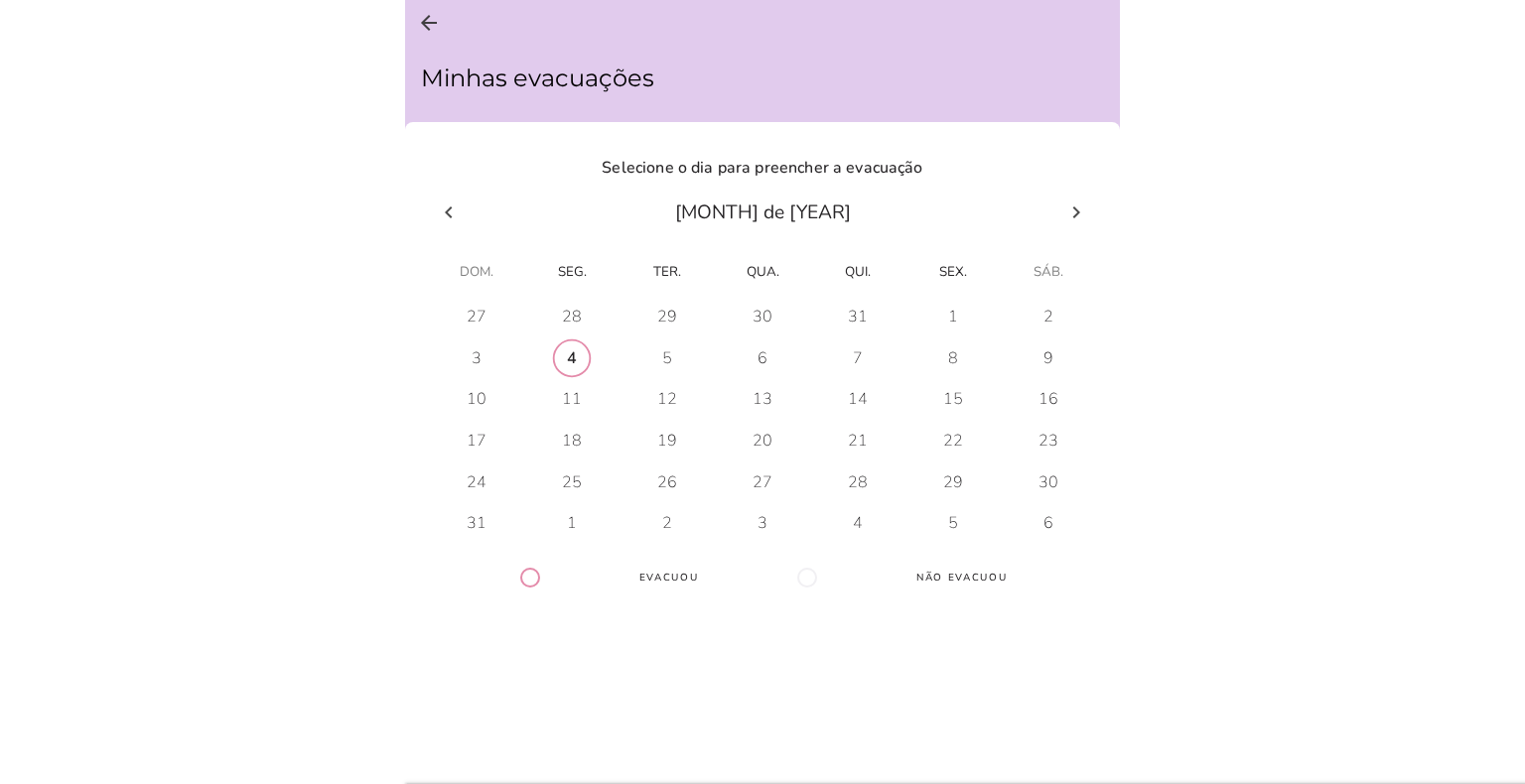 scroll, scrollTop: 0, scrollLeft: 0, axis: both 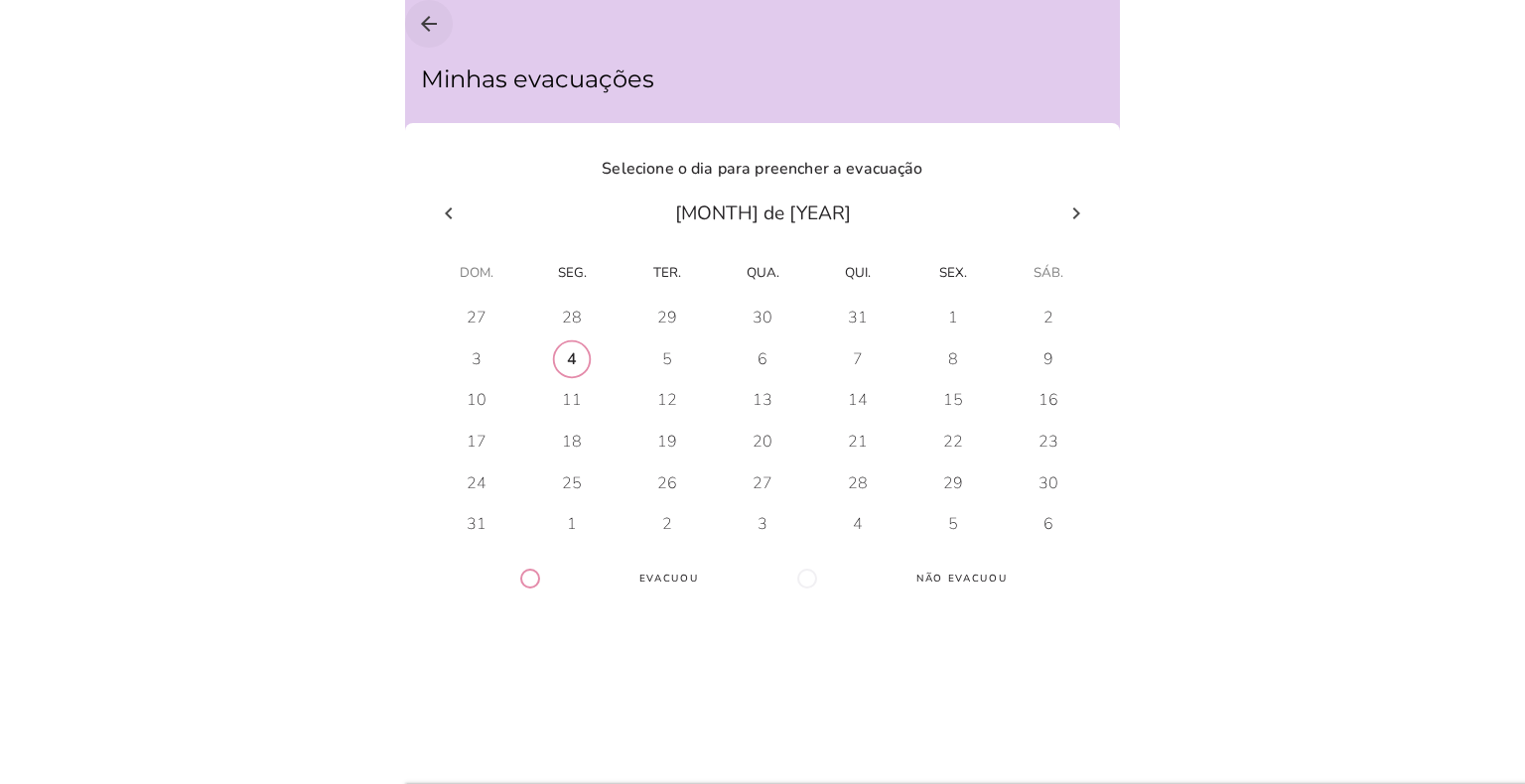 click on "arrow_back" 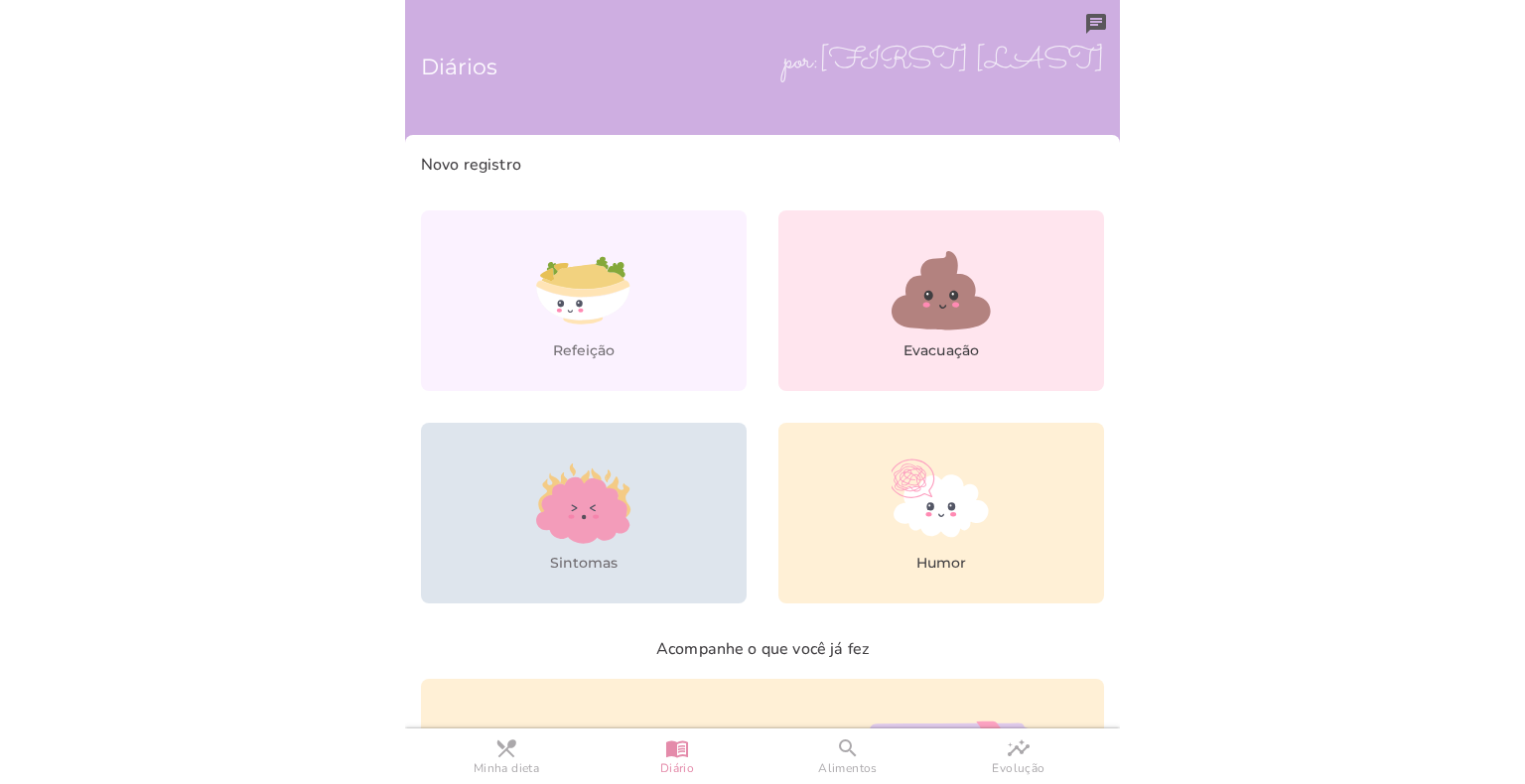 click 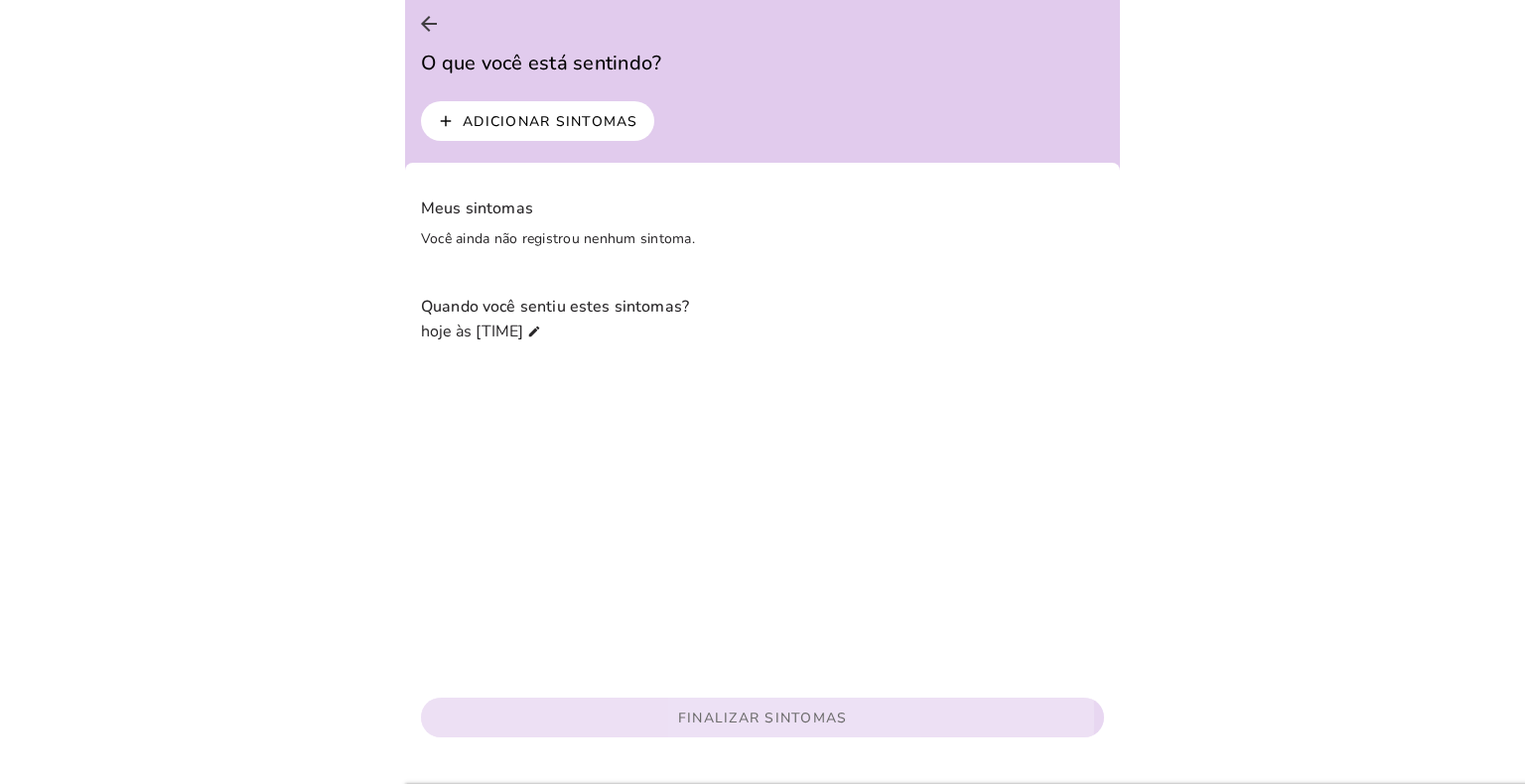 click on "Finalizar Sintomas" at bounding box center (0, 0) 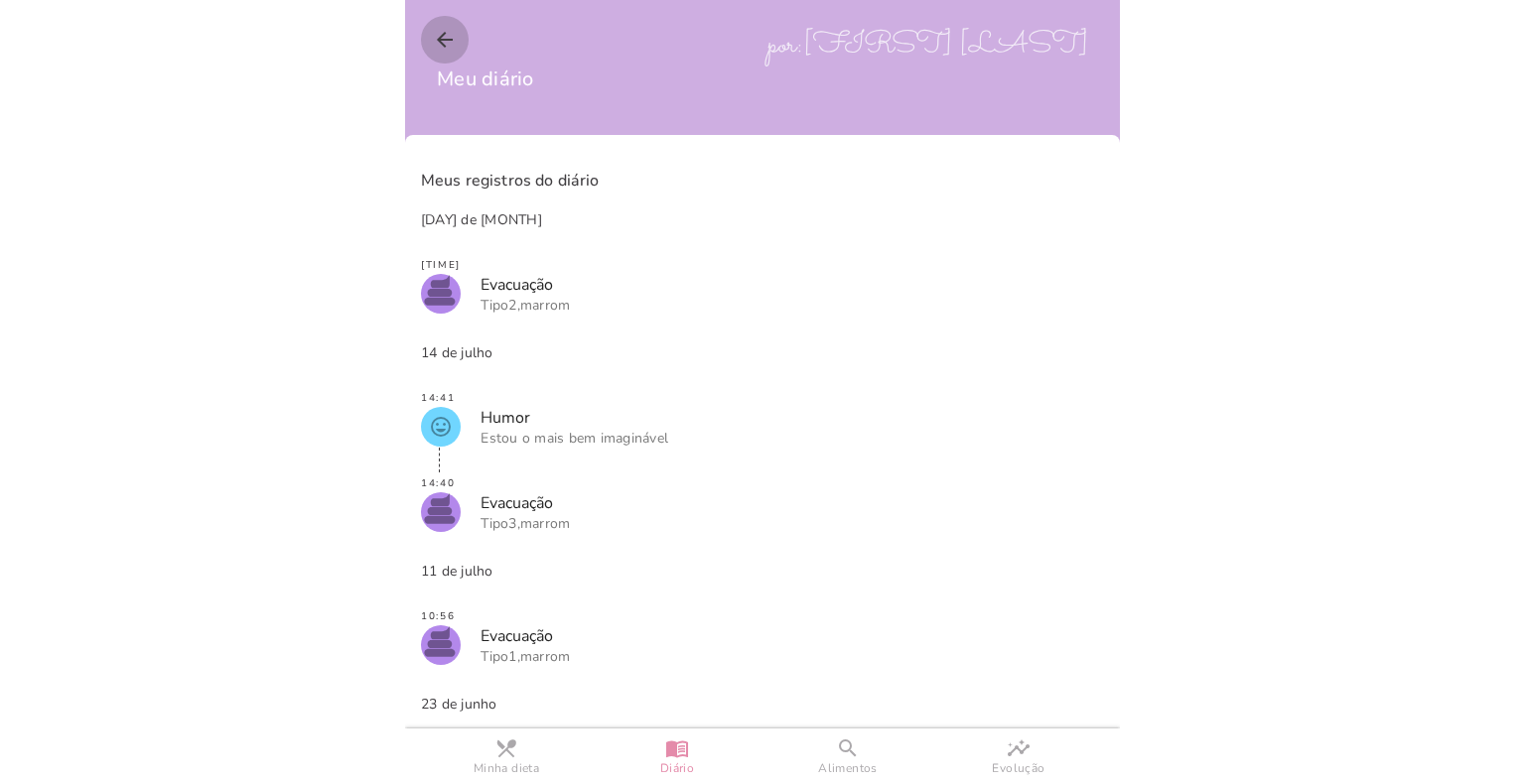 click on "arrow_back" 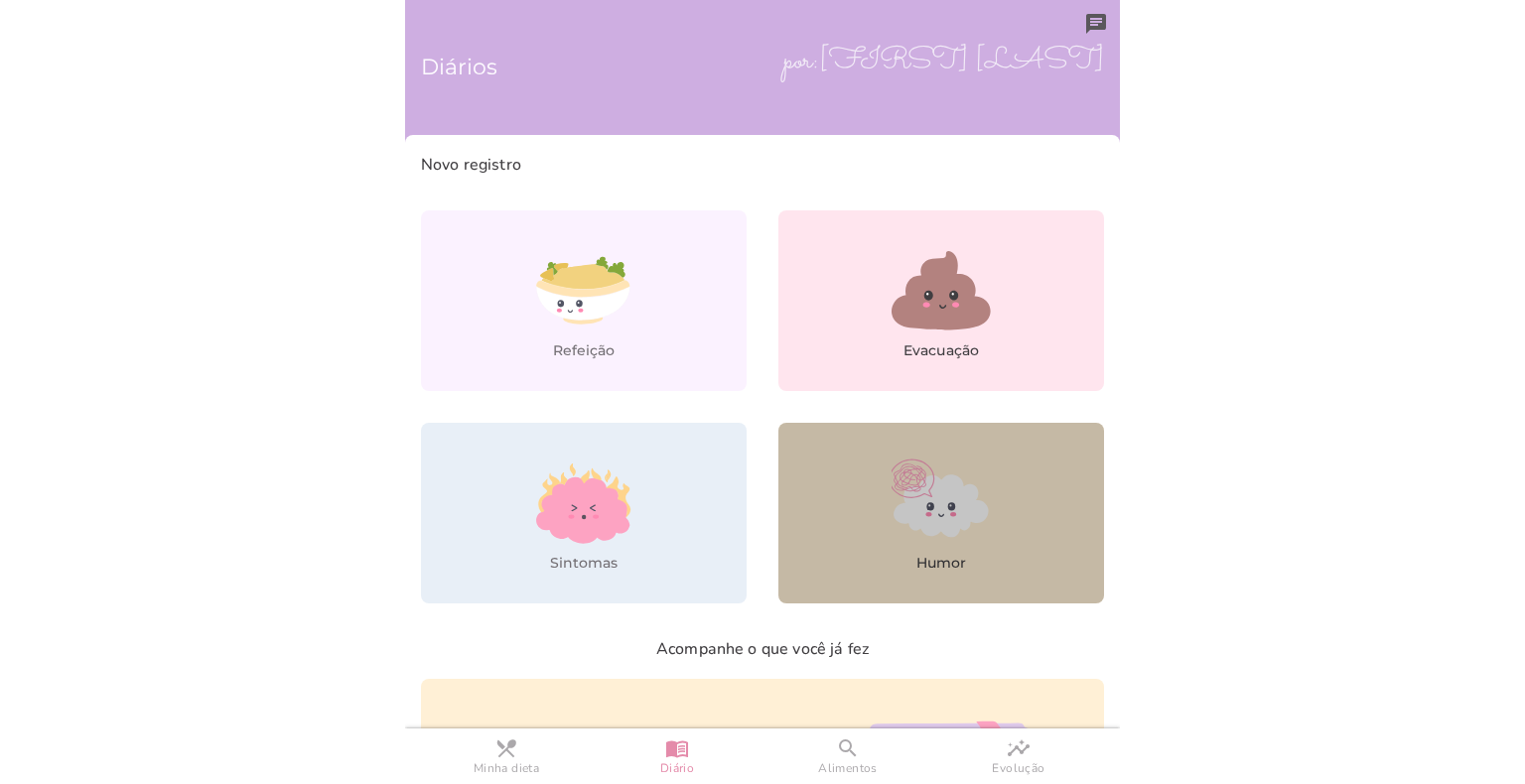click 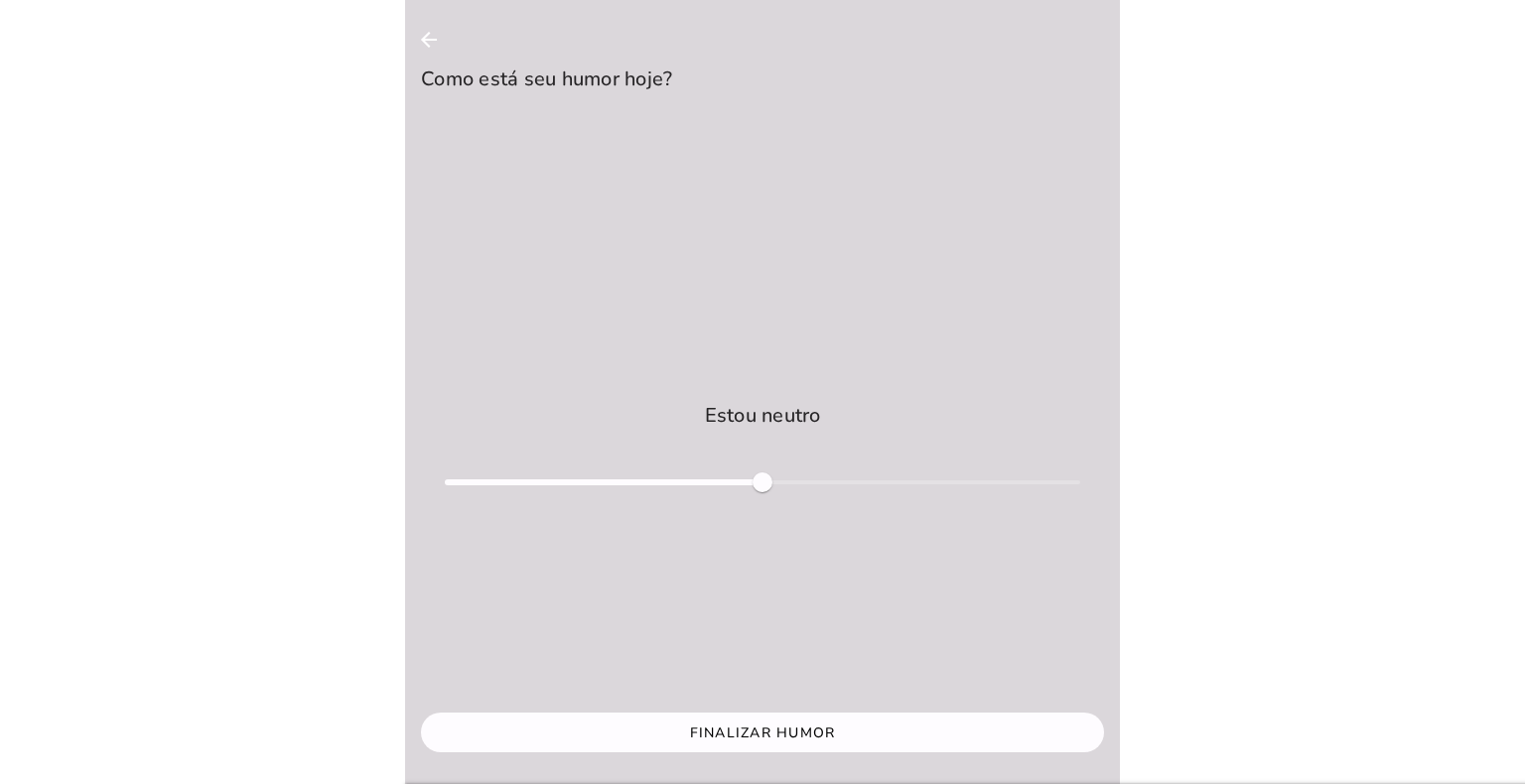 scroll, scrollTop: 0, scrollLeft: 0, axis: both 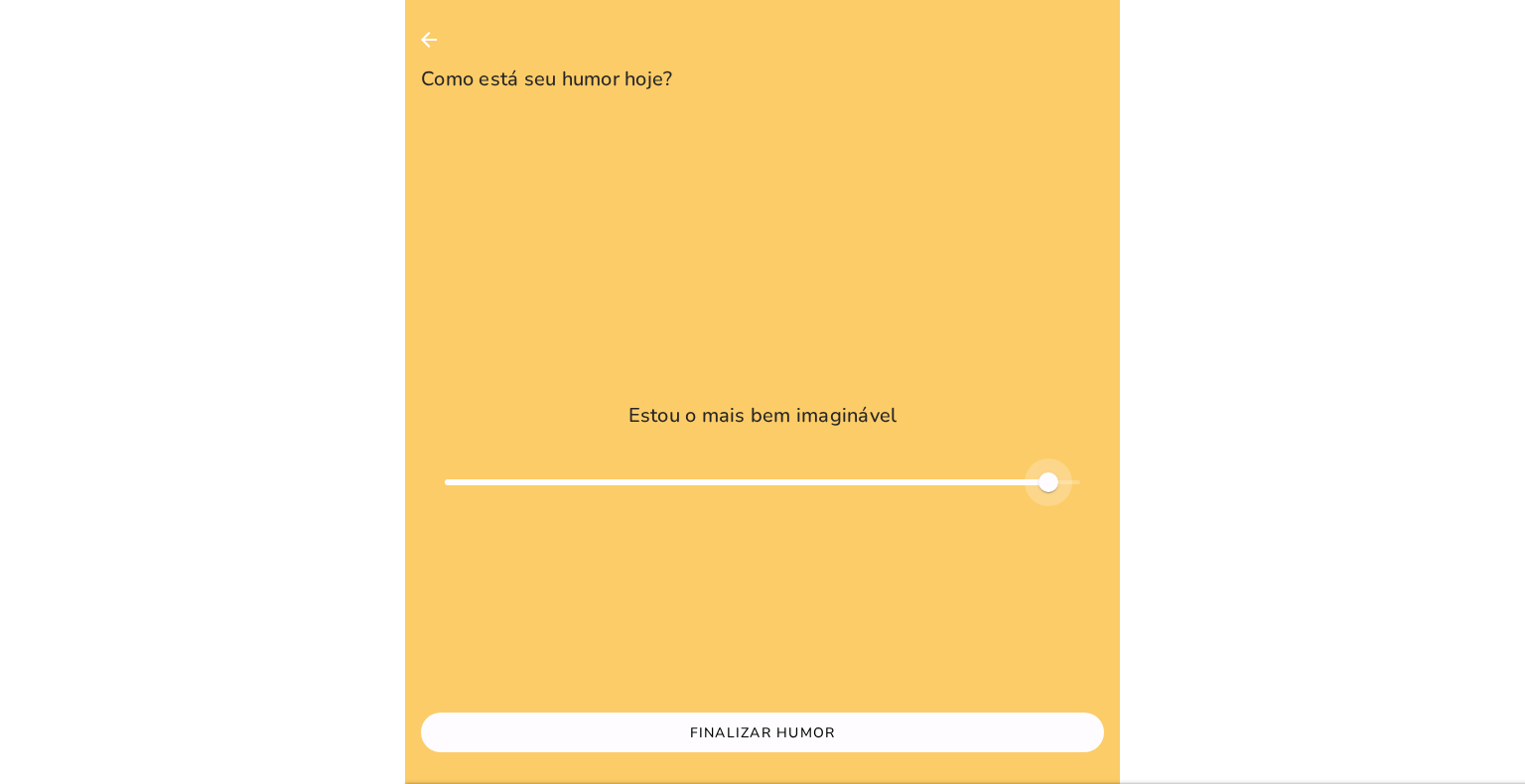 type on "***" 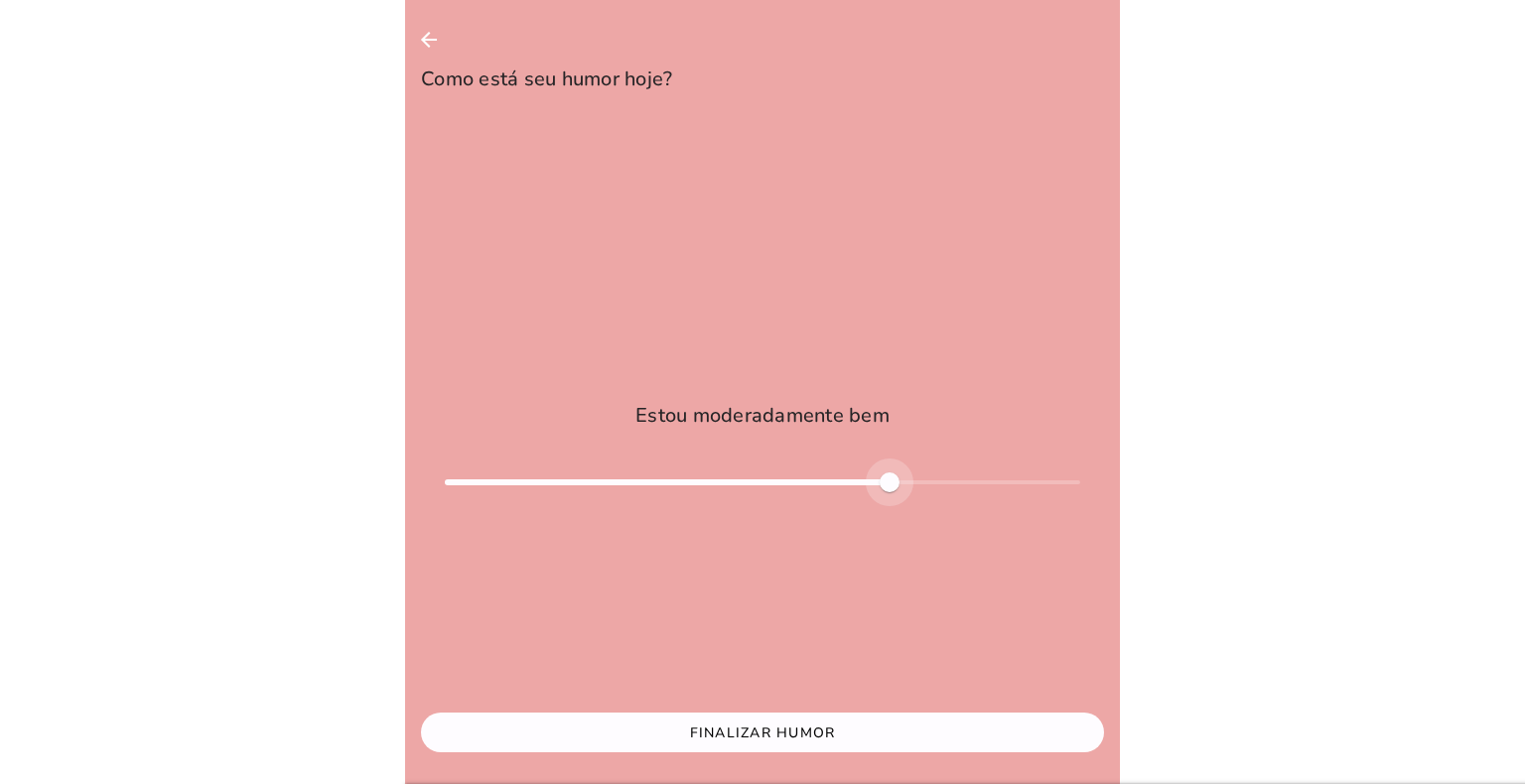 type on "0.4" 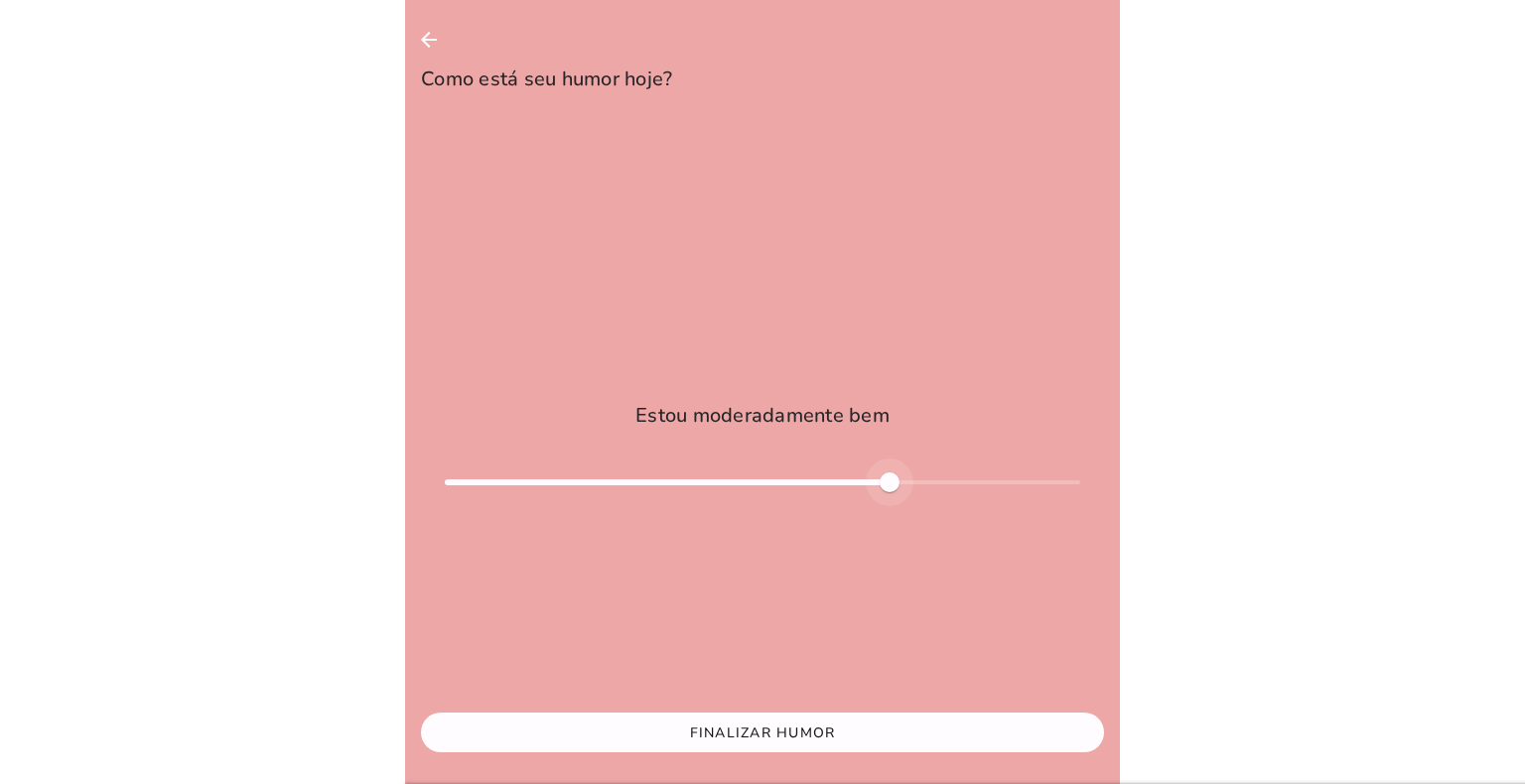 click on "Finalizar Humor" at bounding box center (0, 0) 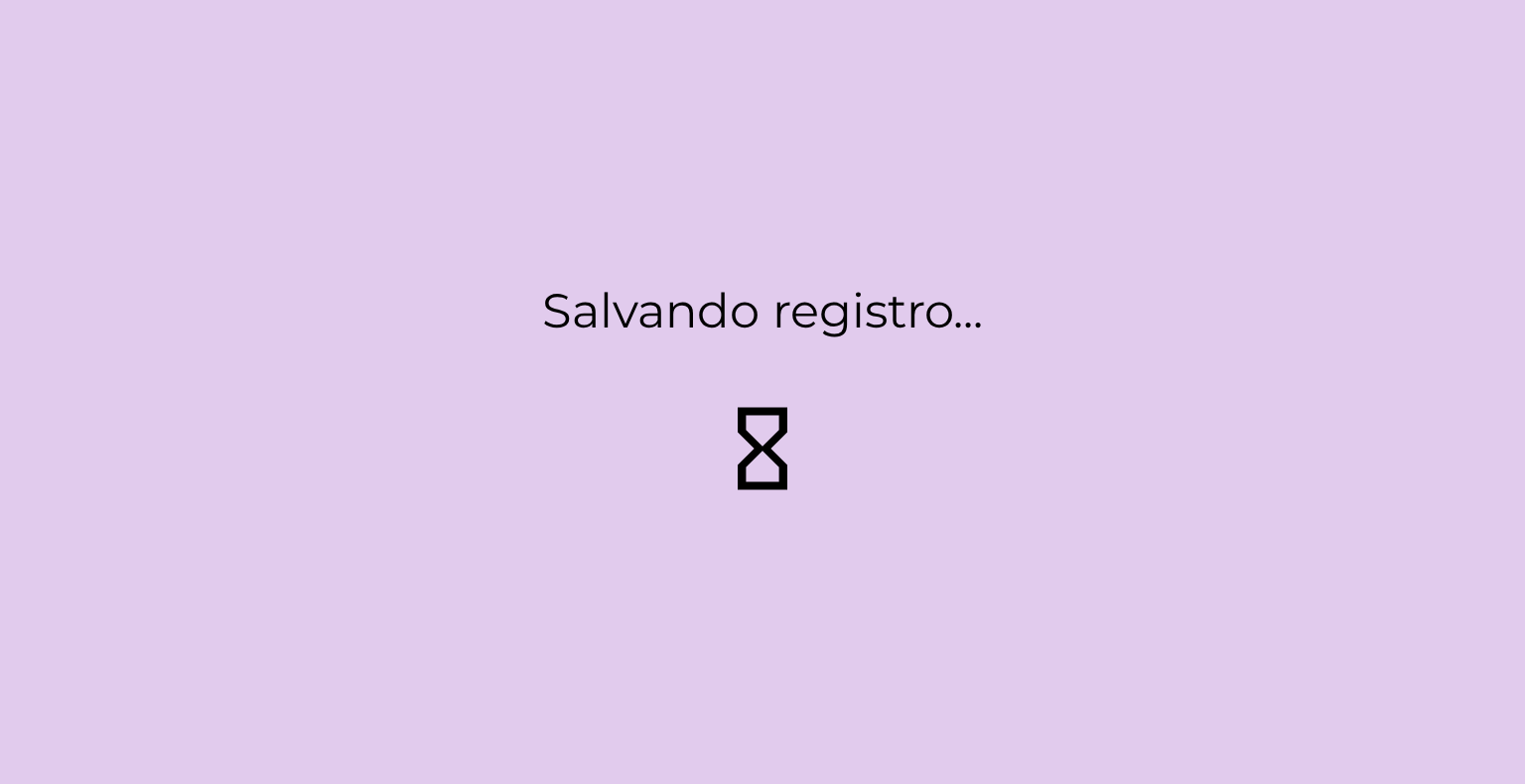 type on "*" 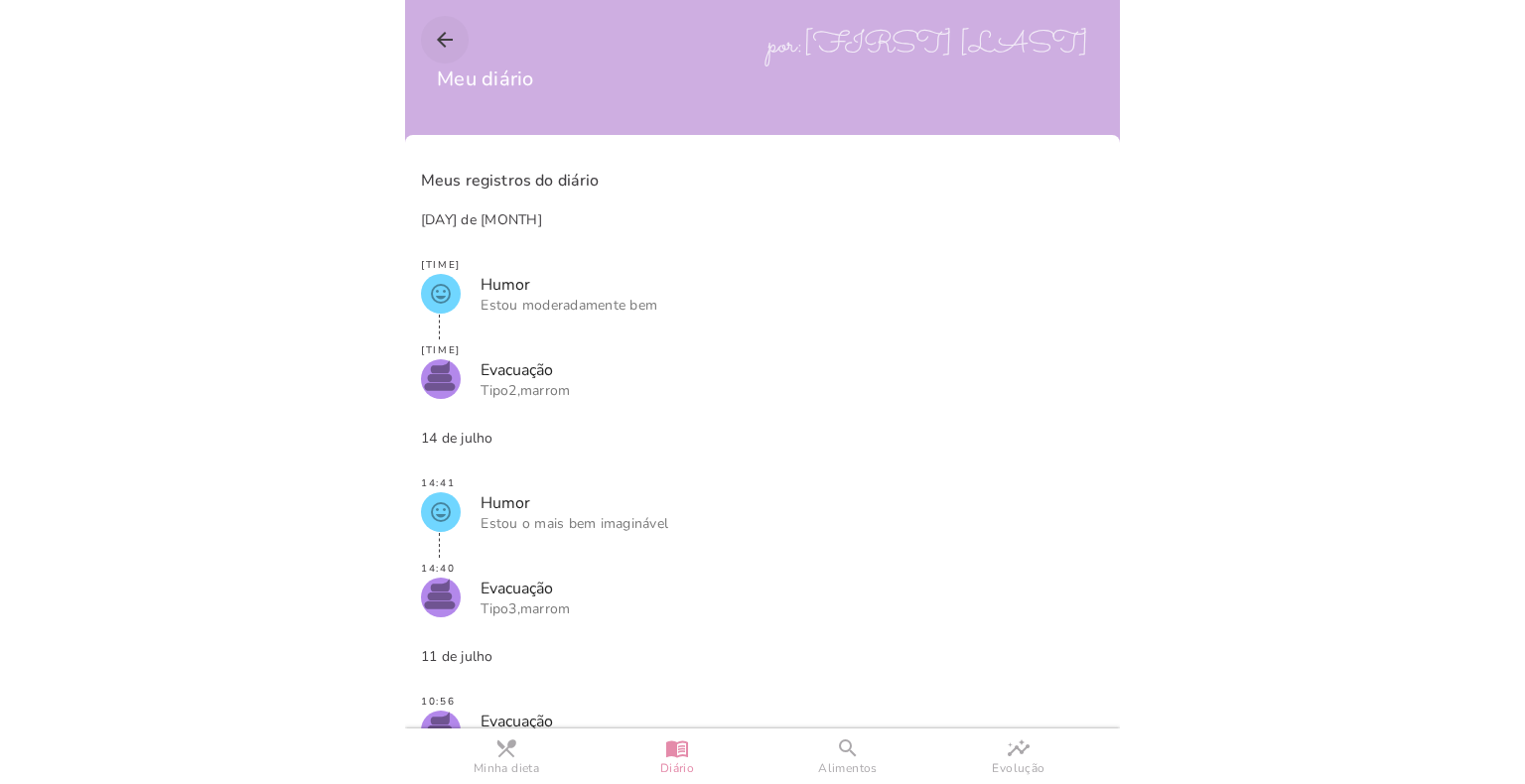 click on "arrow_back" 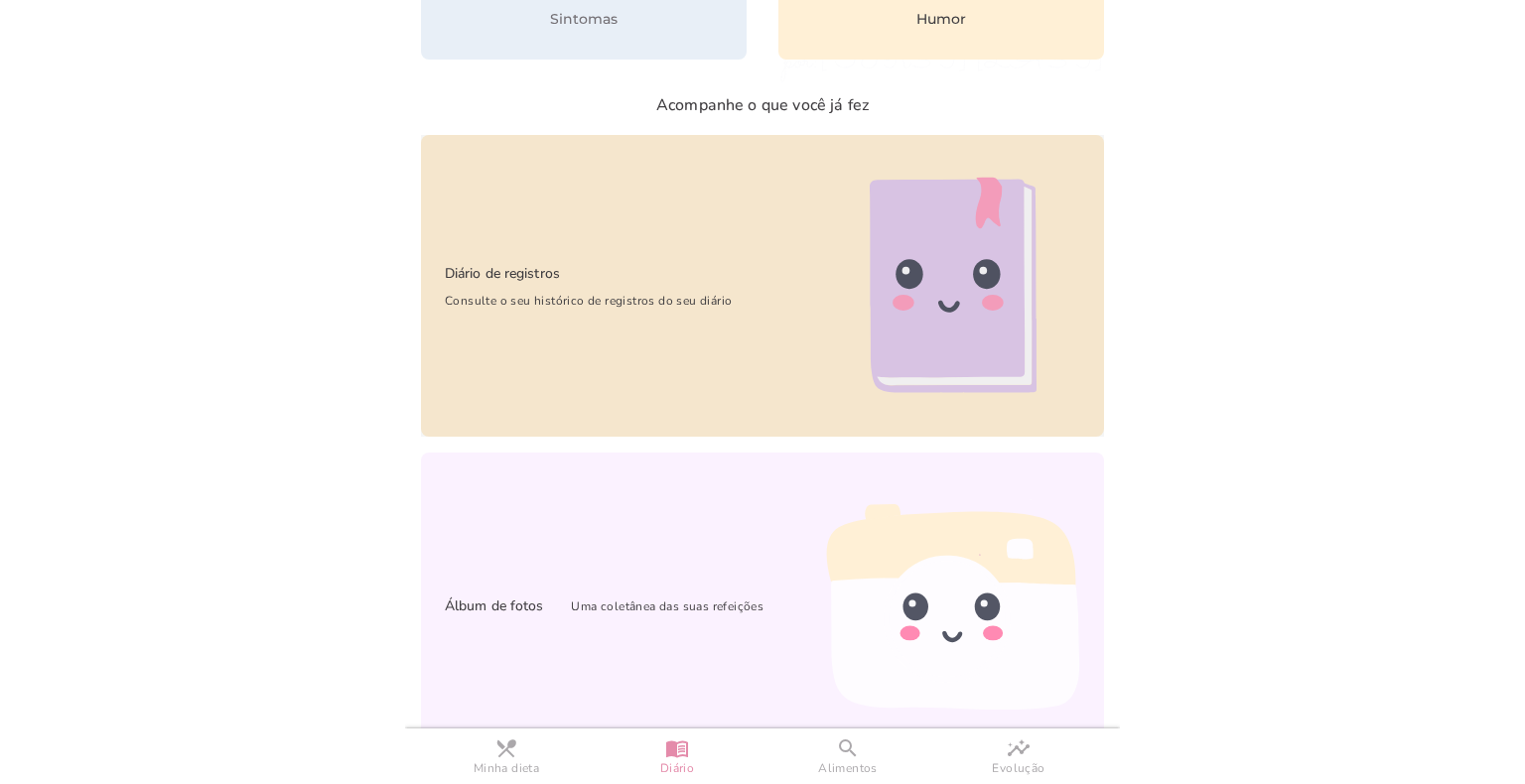 scroll, scrollTop: 570, scrollLeft: 0, axis: vertical 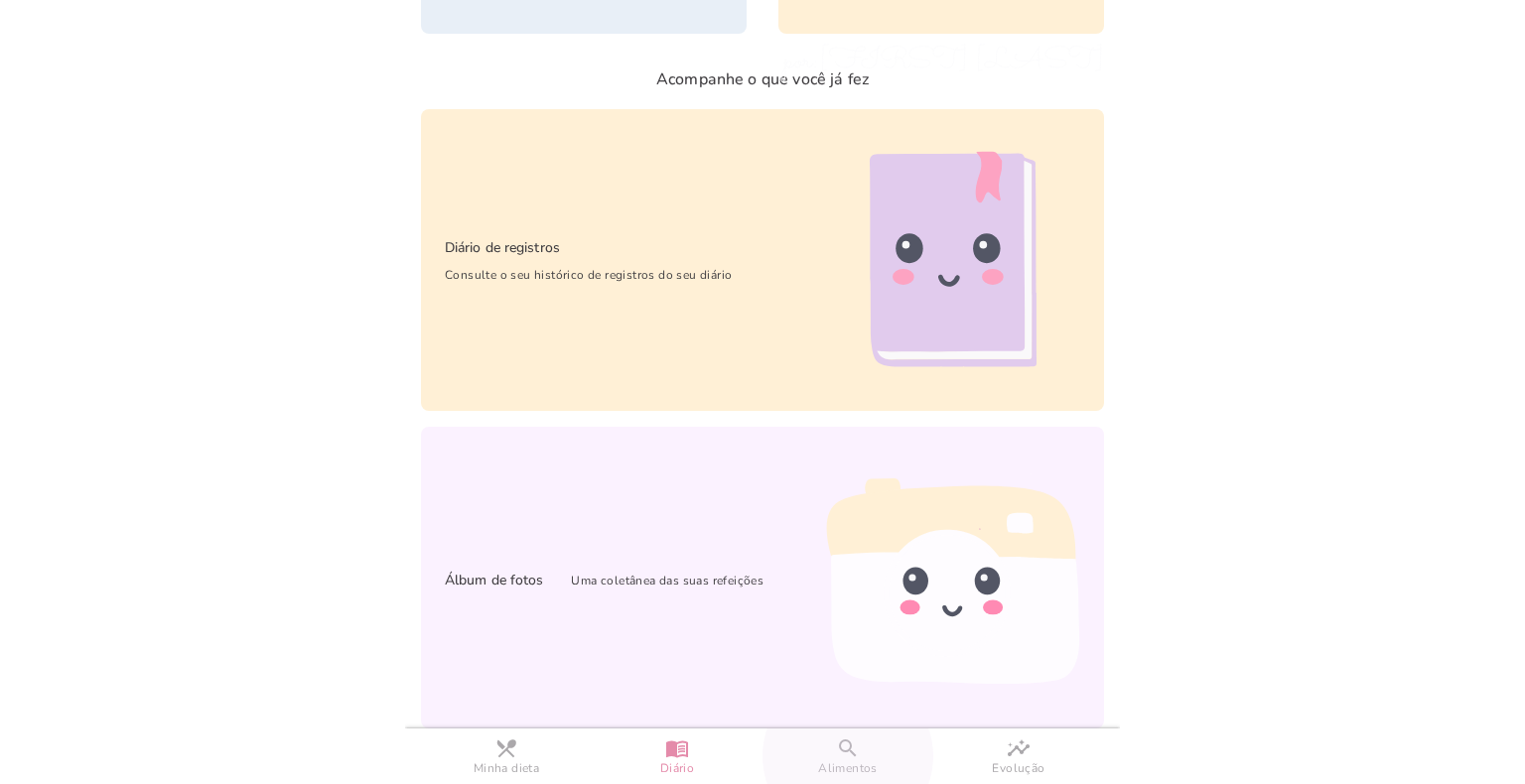 click on "search" at bounding box center (0, 0) 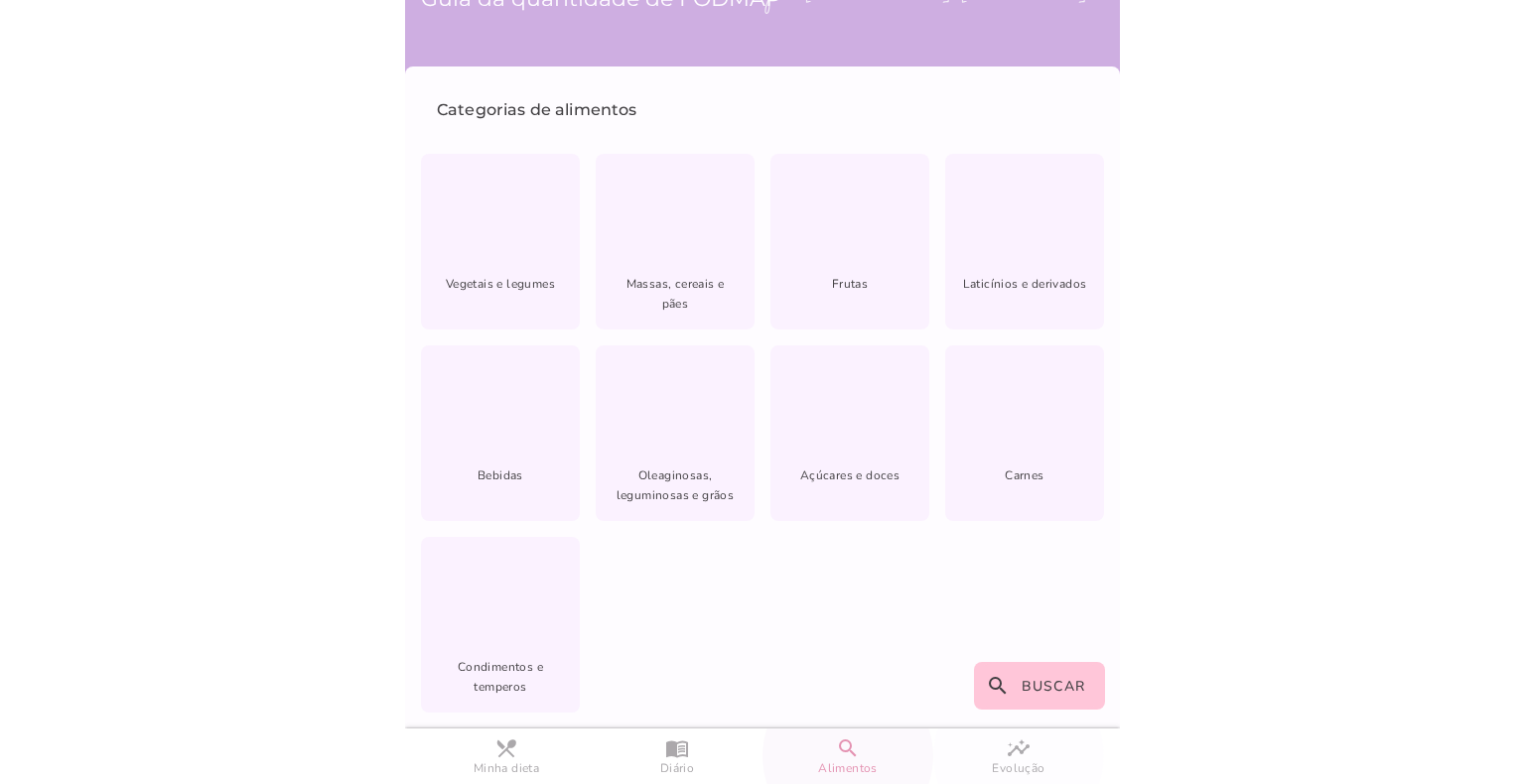 scroll, scrollTop: 0, scrollLeft: 0, axis: both 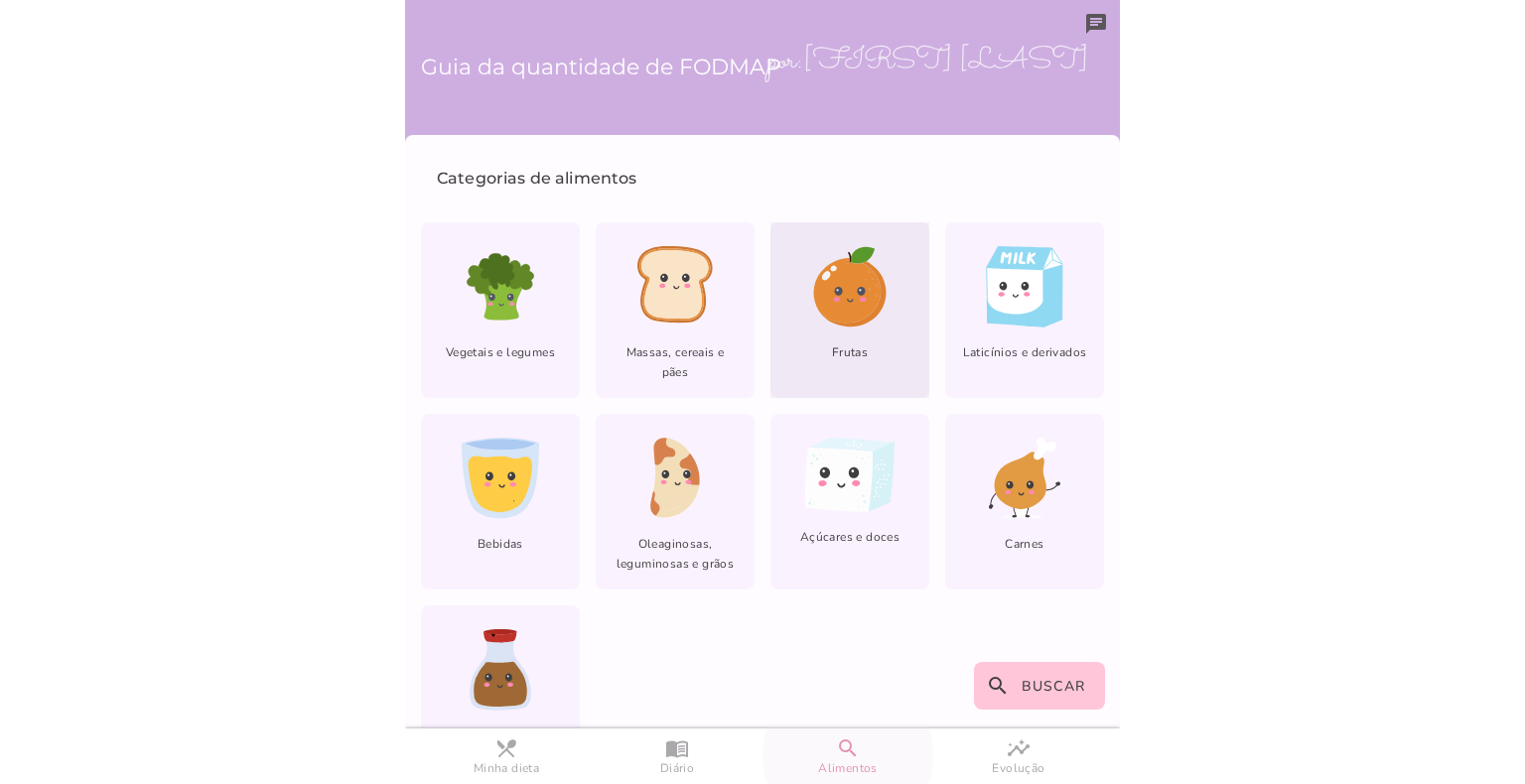 click 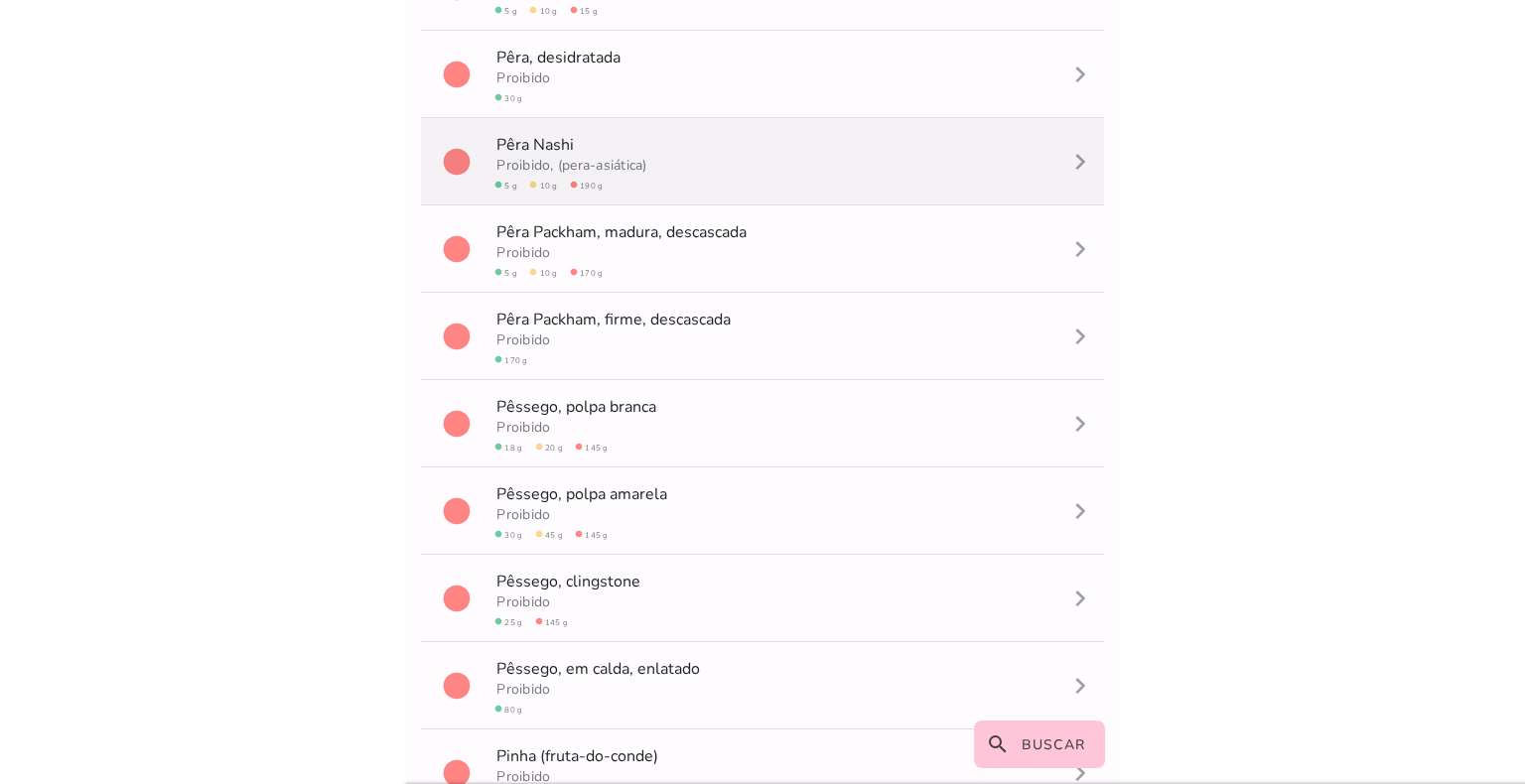 scroll, scrollTop: 5756, scrollLeft: 0, axis: vertical 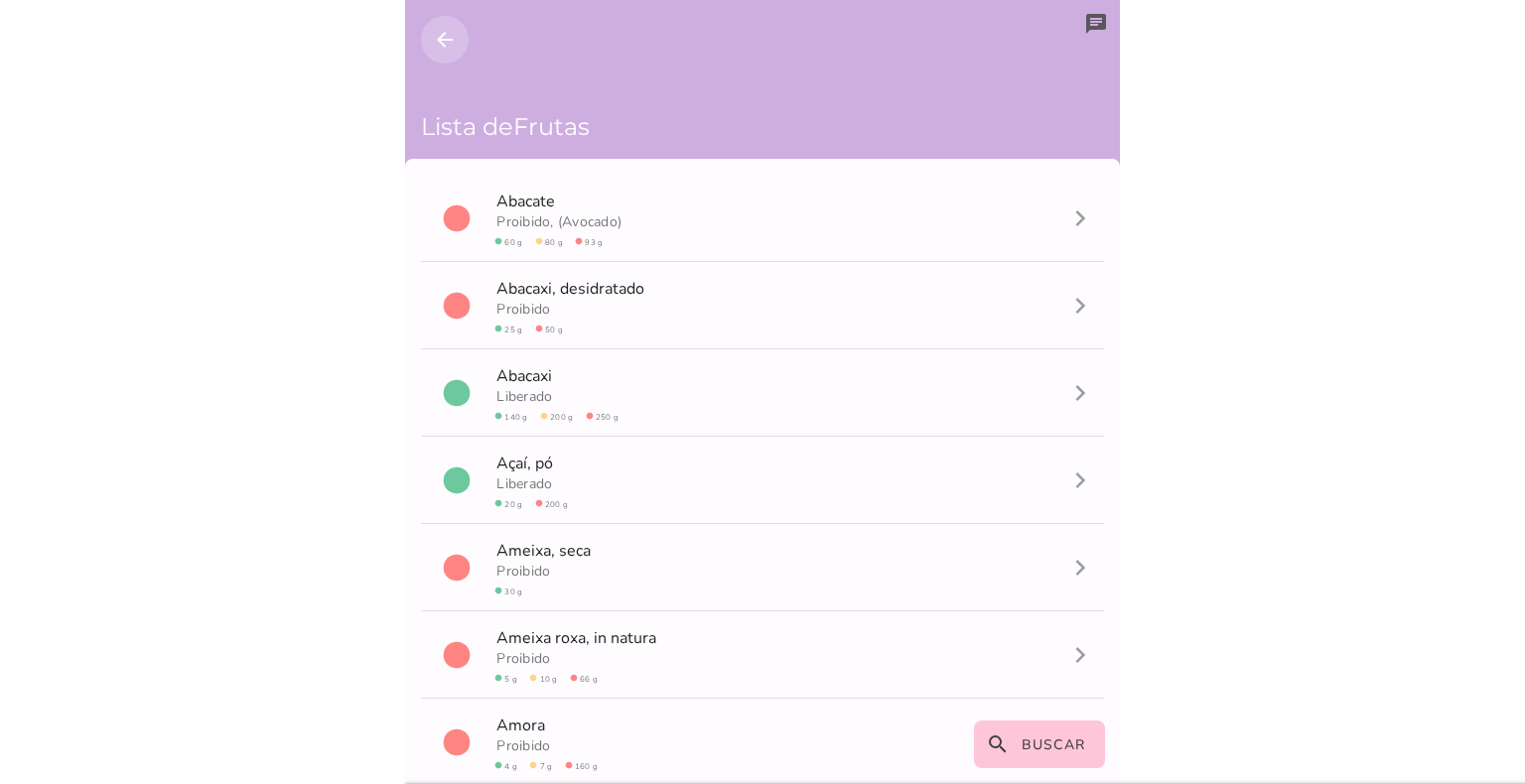 click on "arrow_back" at bounding box center [445, 40] 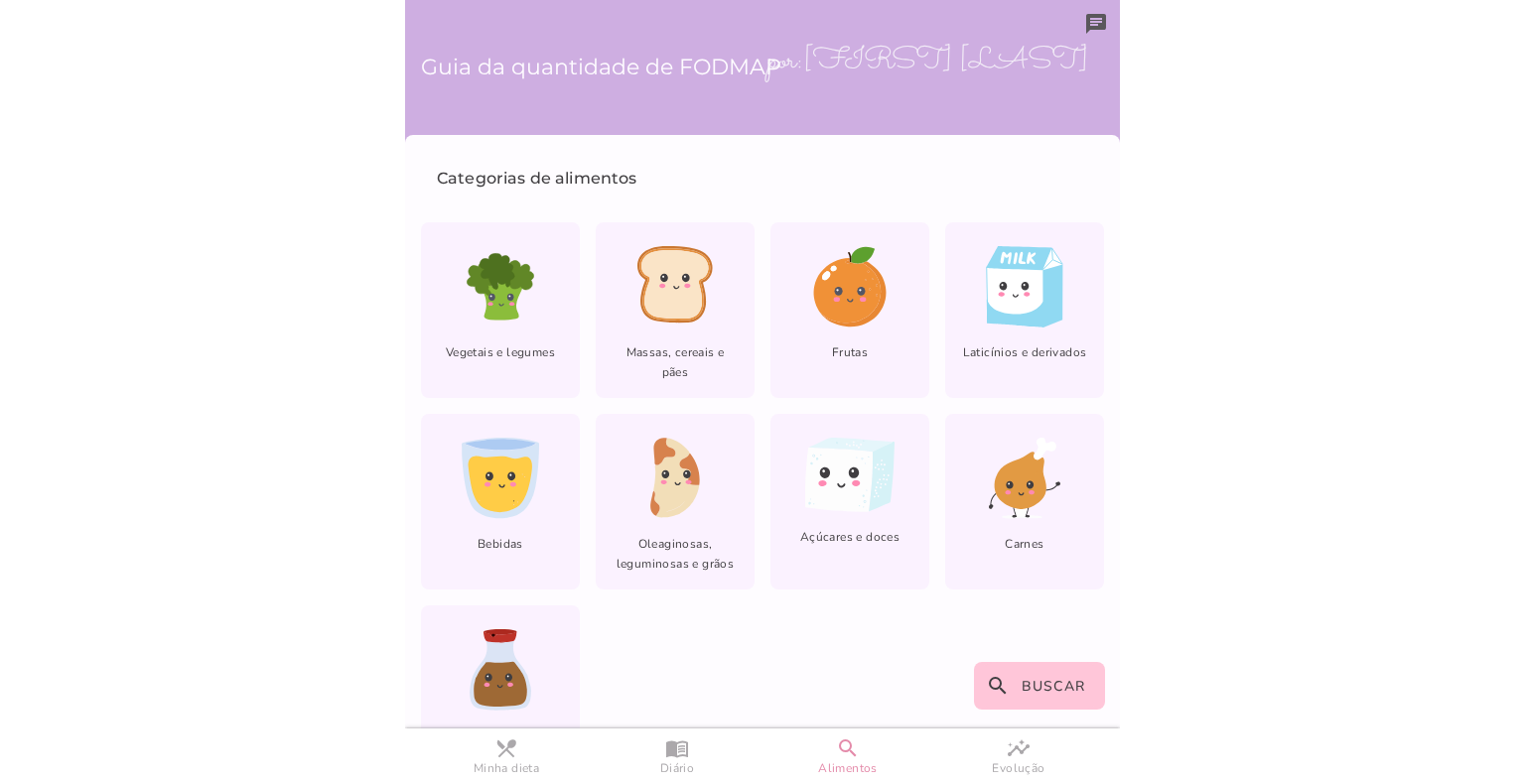 scroll, scrollTop: 67, scrollLeft: 0, axis: vertical 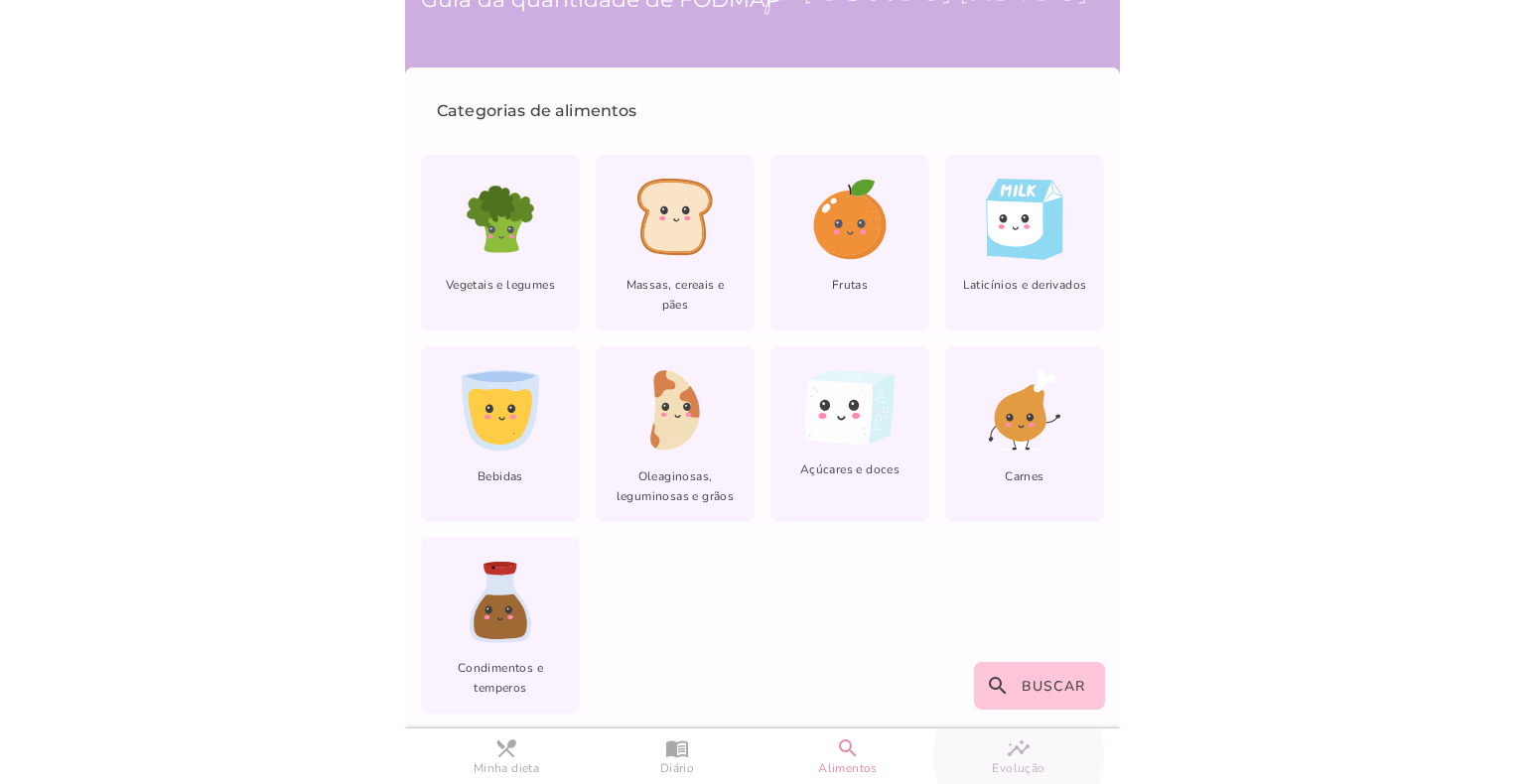 click on "insights" at bounding box center [0, 0] 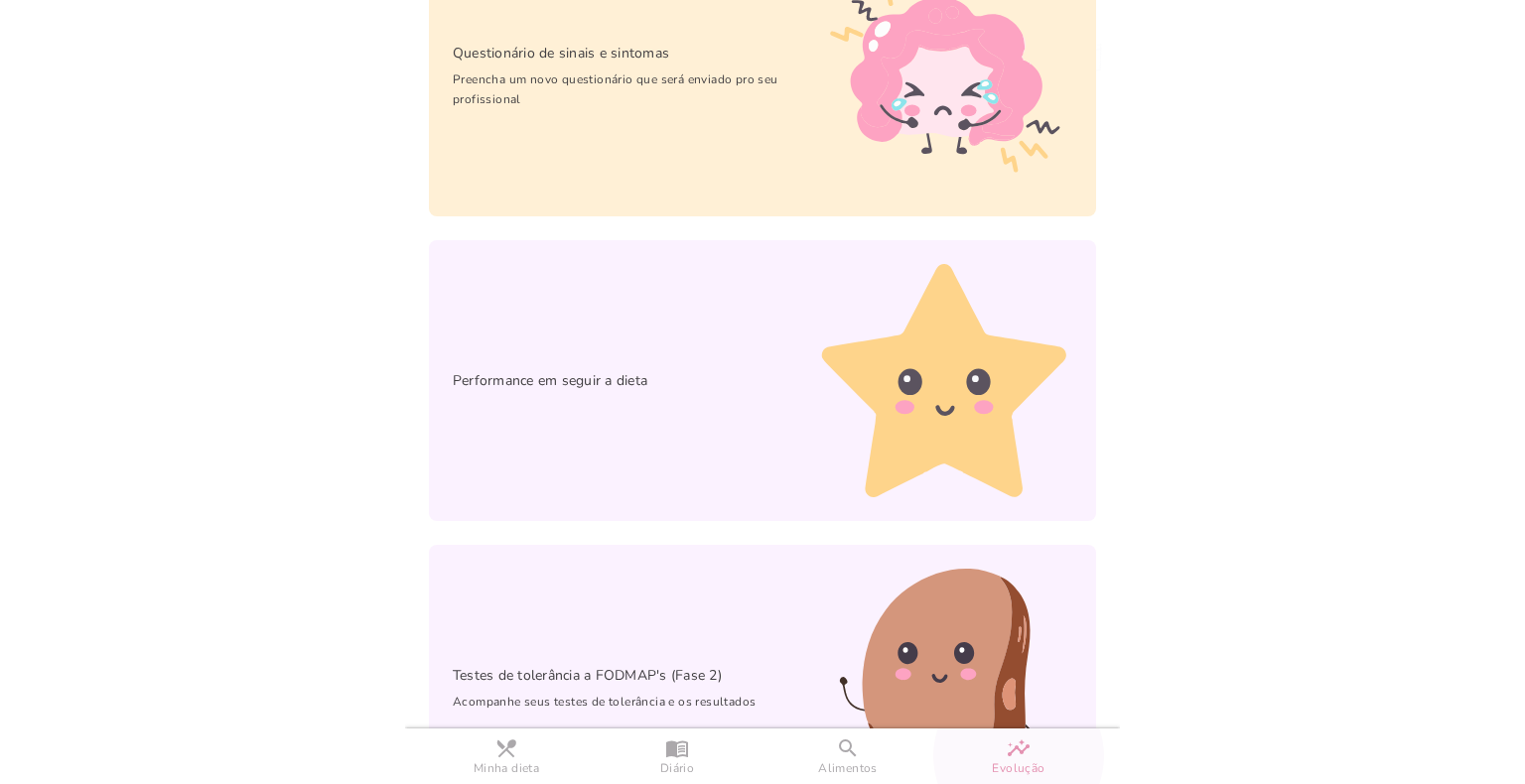 scroll, scrollTop: 381, scrollLeft: 0, axis: vertical 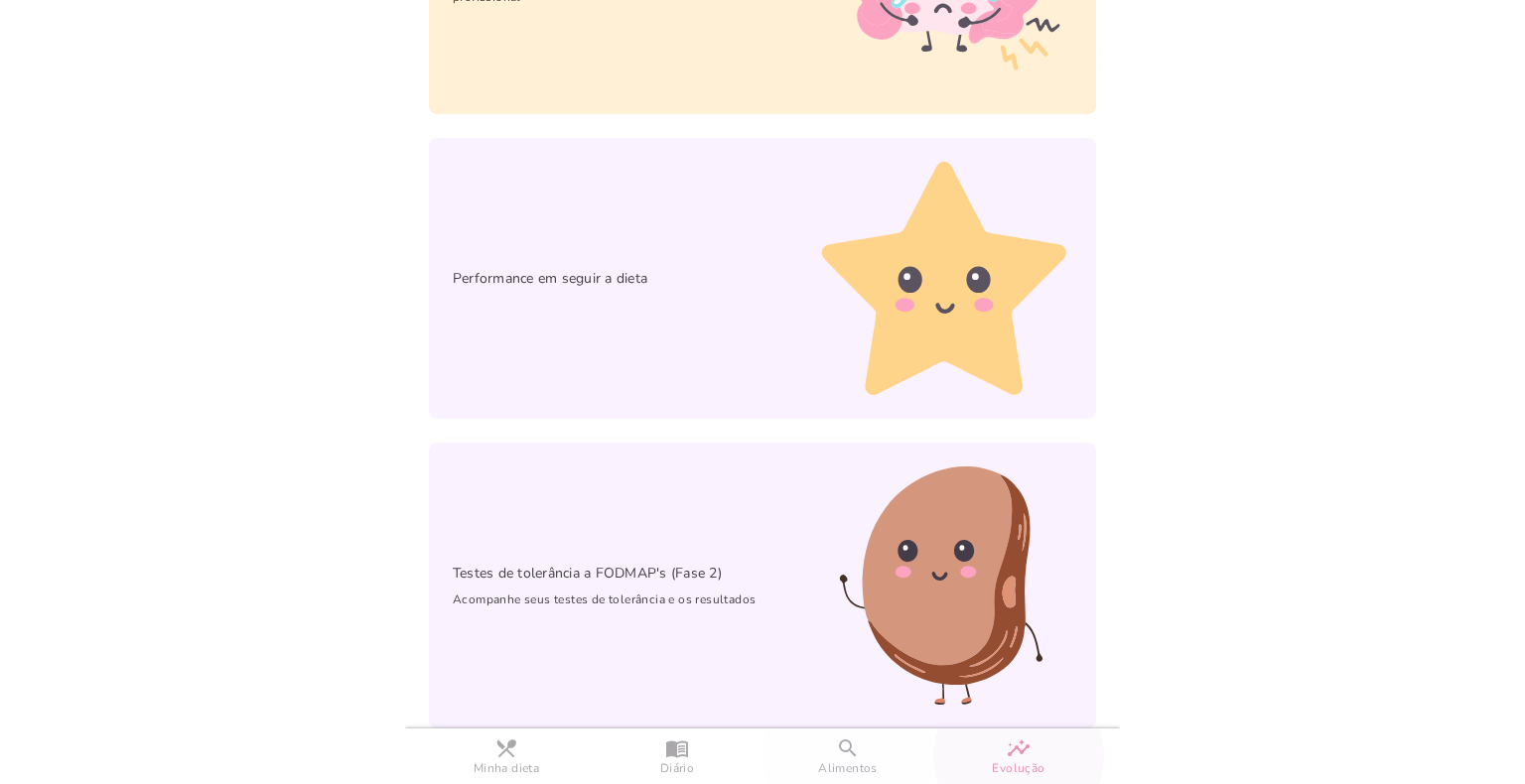 click on "search" at bounding box center (0, 0) 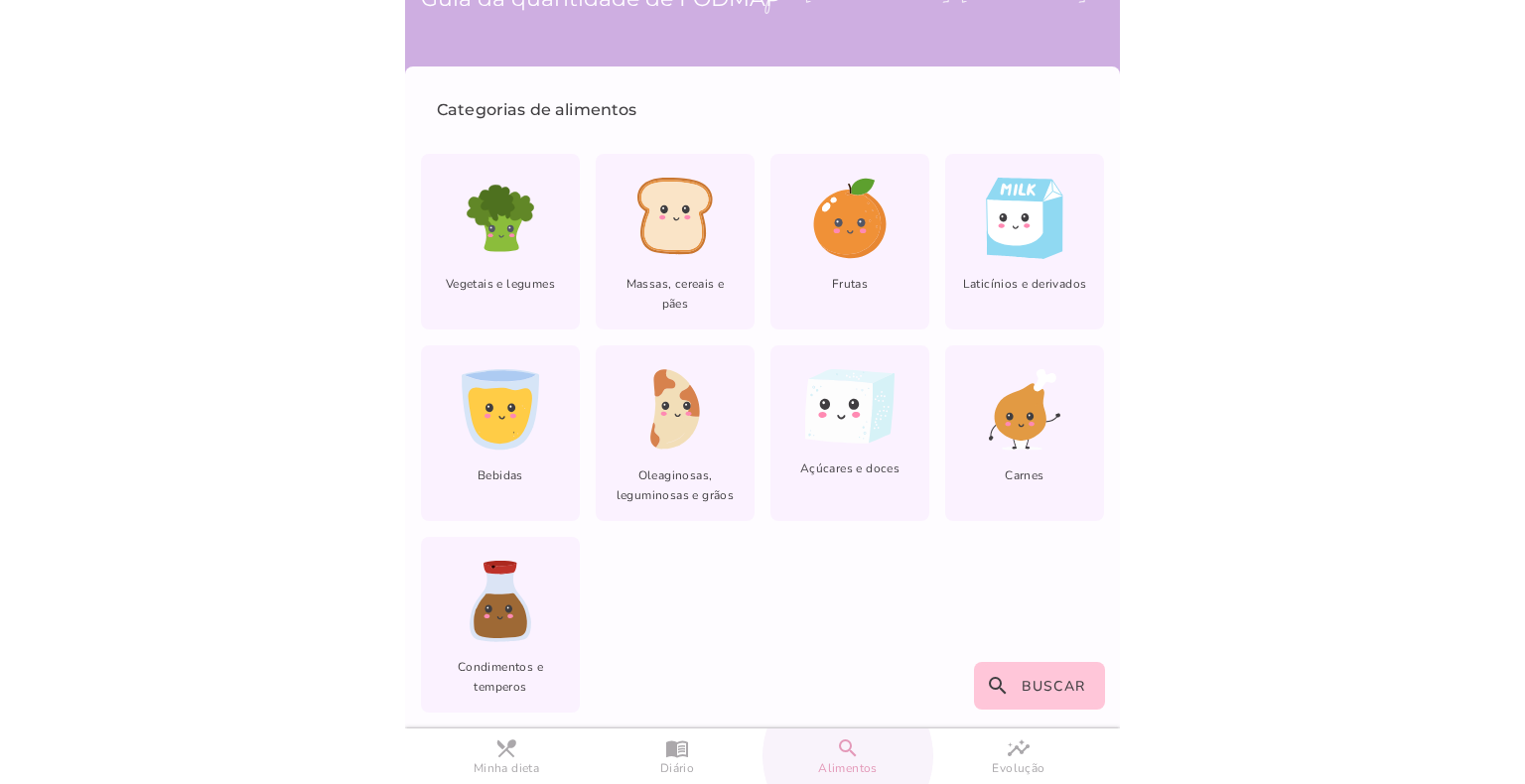 scroll, scrollTop: 30, scrollLeft: 0, axis: vertical 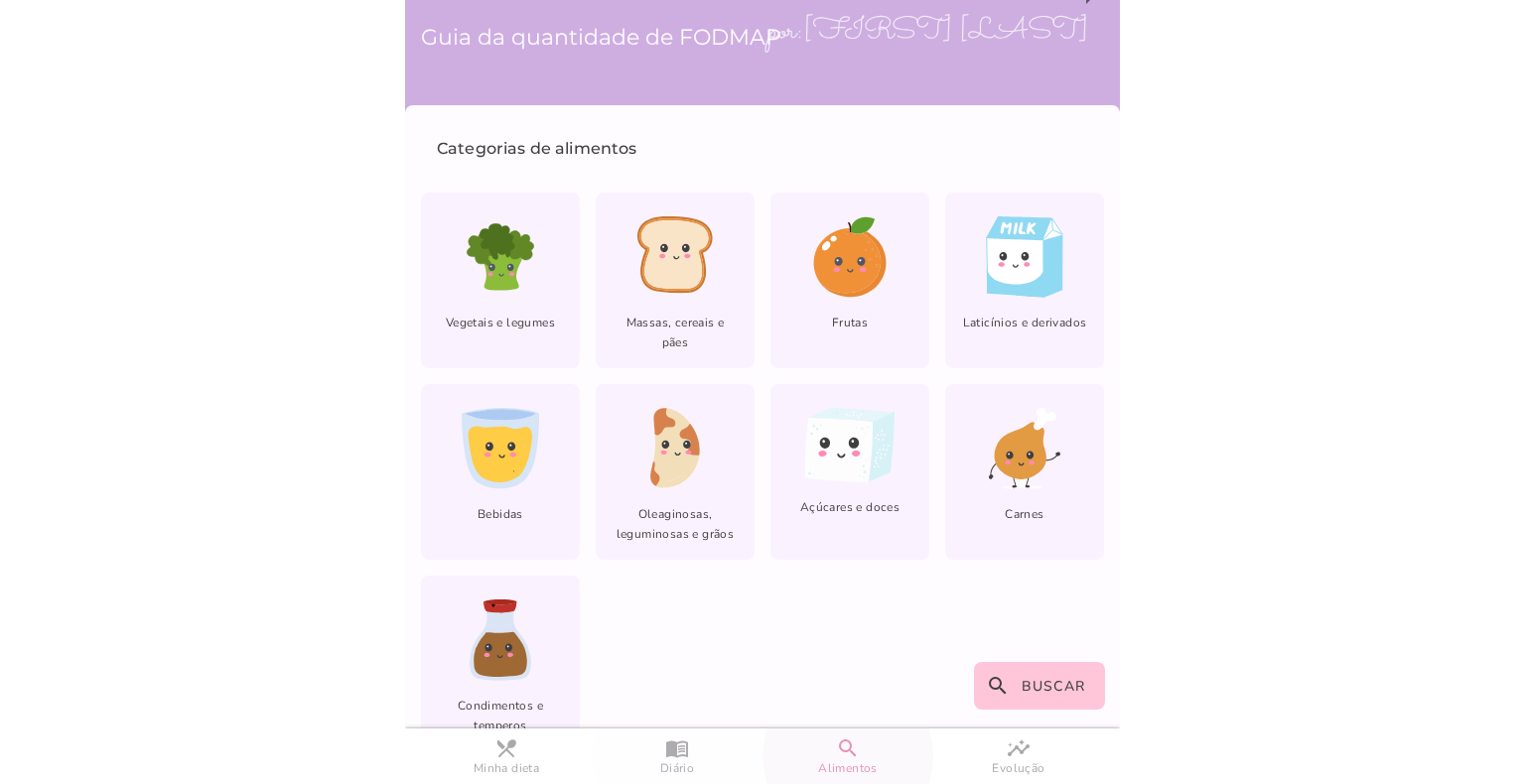 click on "menu_book" at bounding box center (0, 0) 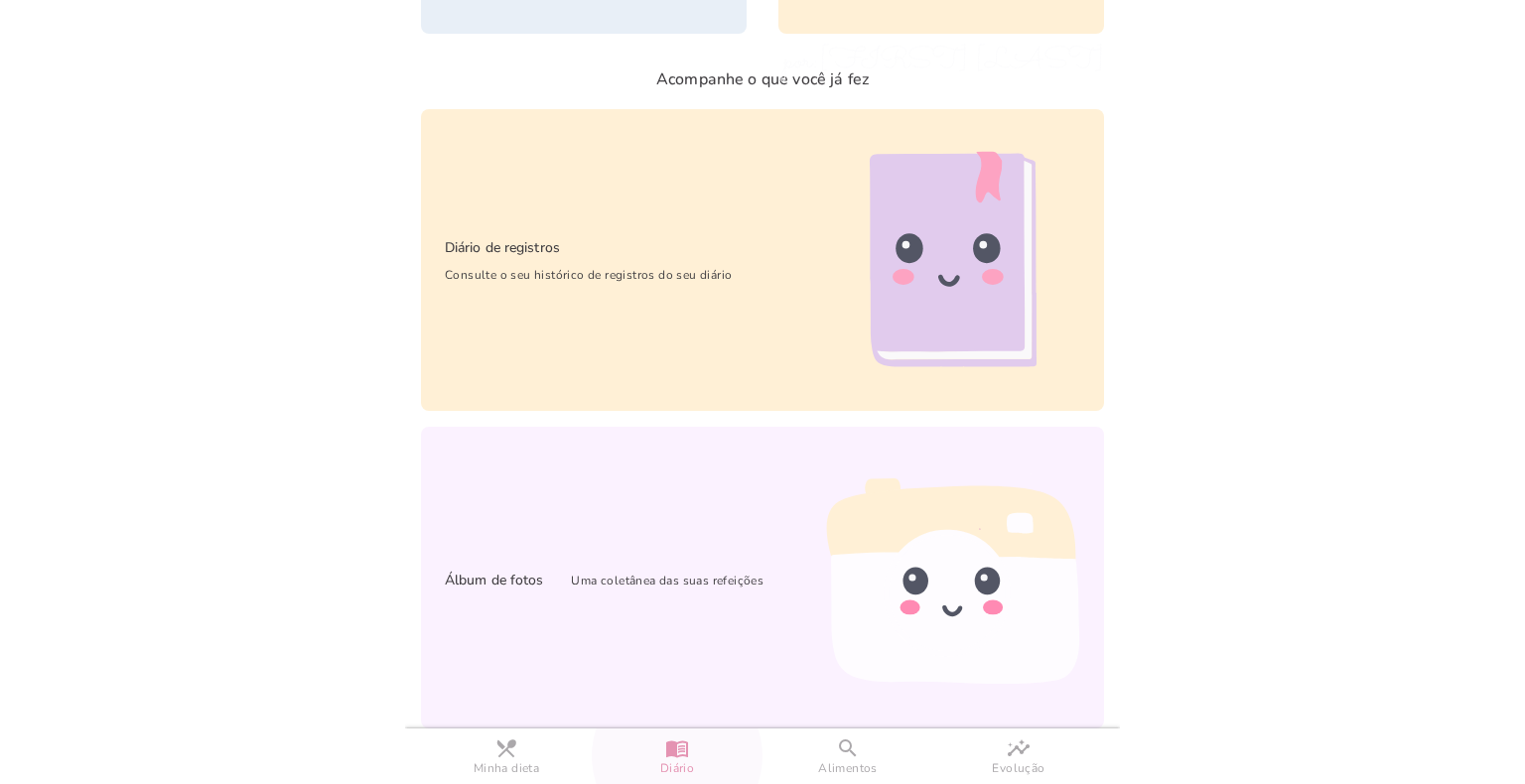 scroll, scrollTop: 0, scrollLeft: 0, axis: both 